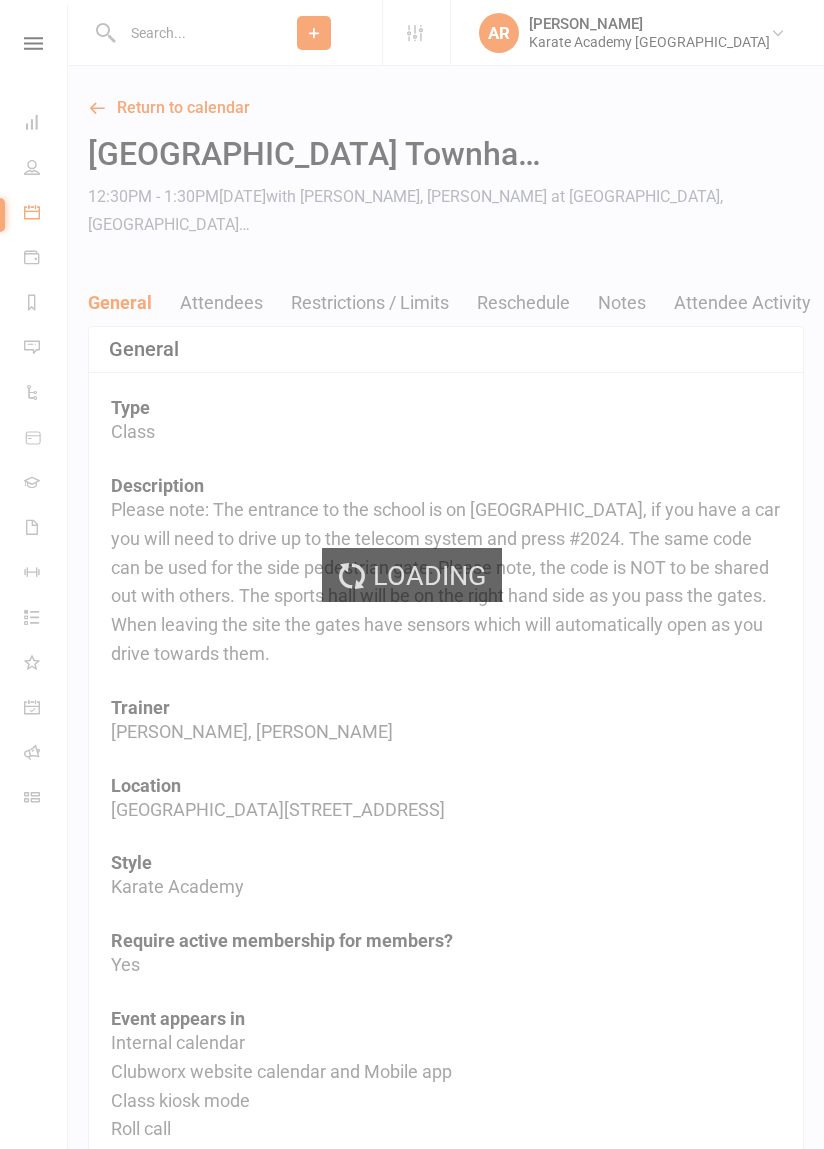 scroll, scrollTop: 0, scrollLeft: 0, axis: both 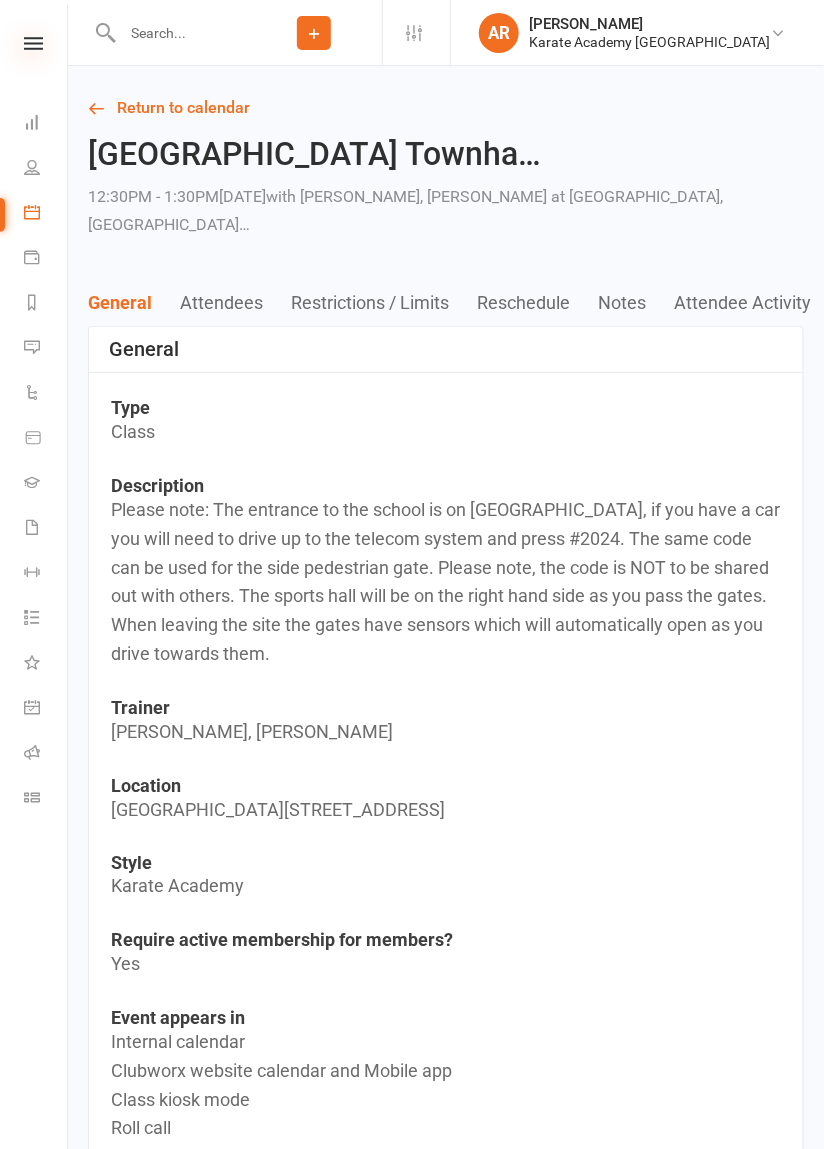 click at bounding box center (33, 43) 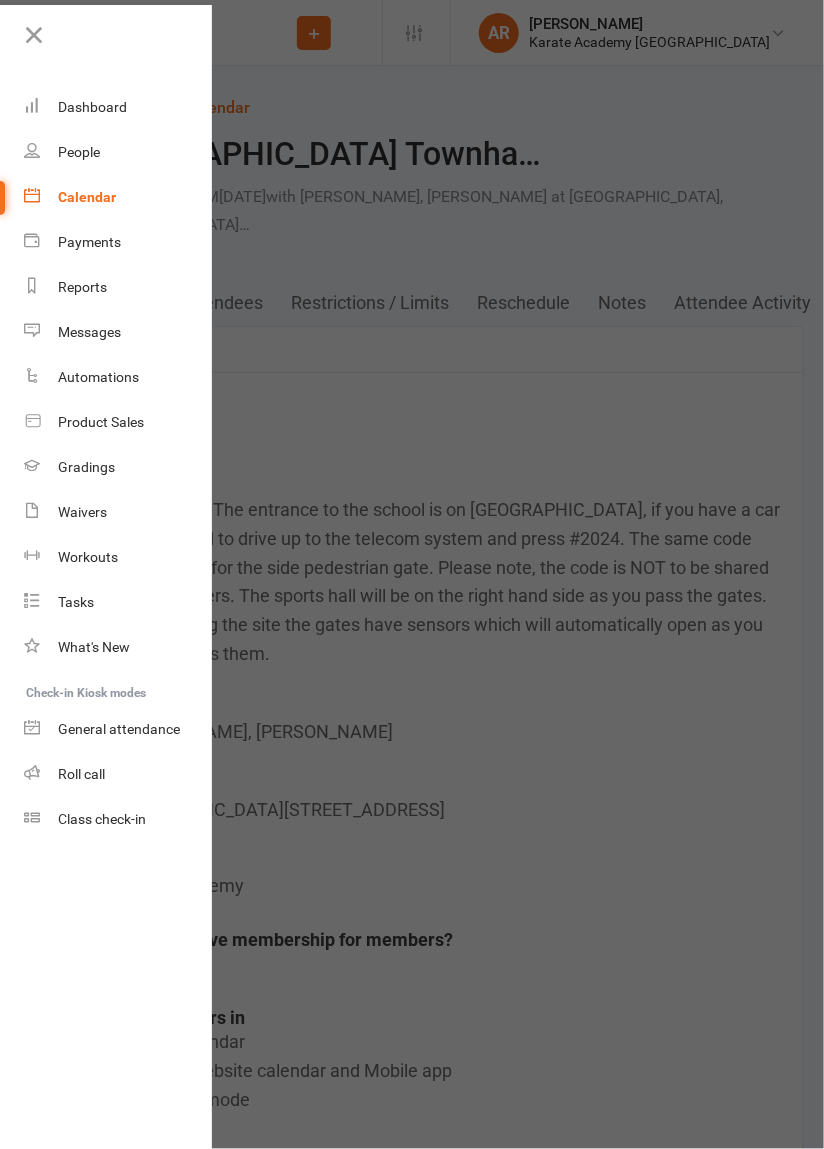 scroll, scrollTop: 0, scrollLeft: 0, axis: both 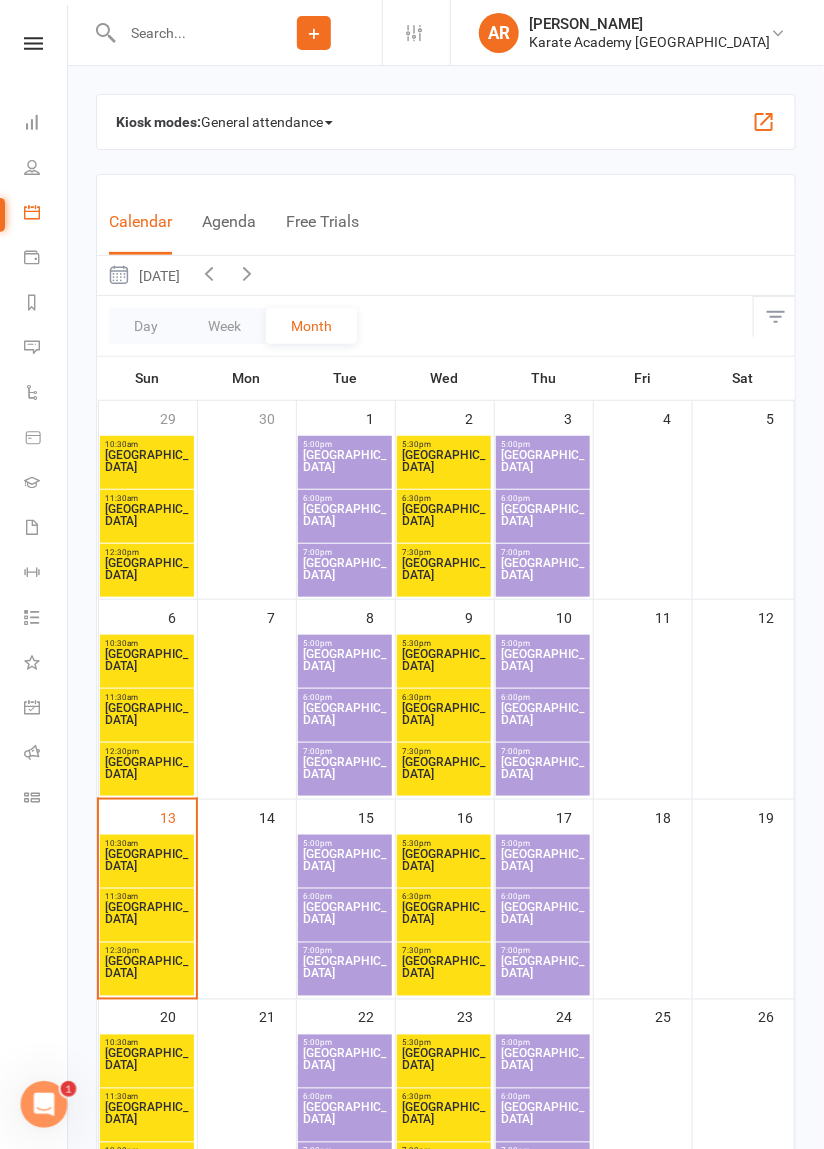 click on "General attendance" at bounding box center [267, 122] 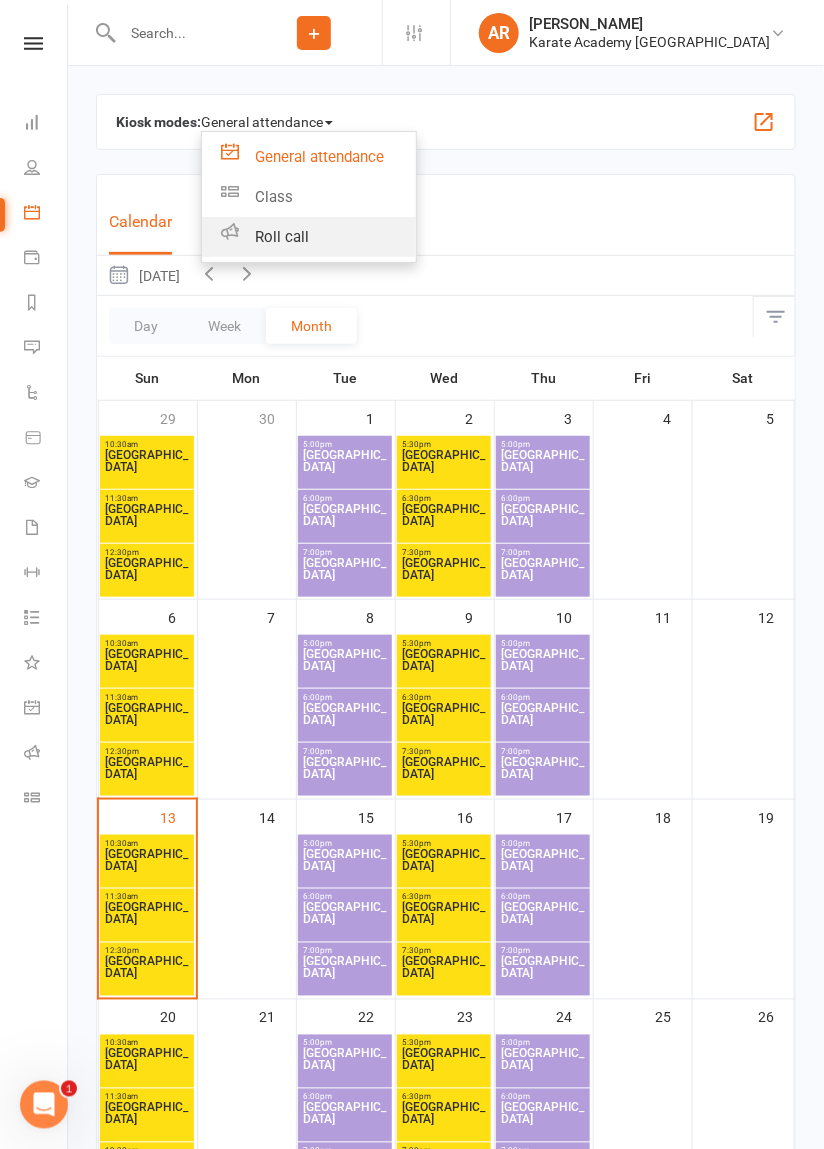 click on "Roll call" at bounding box center (309, 237) 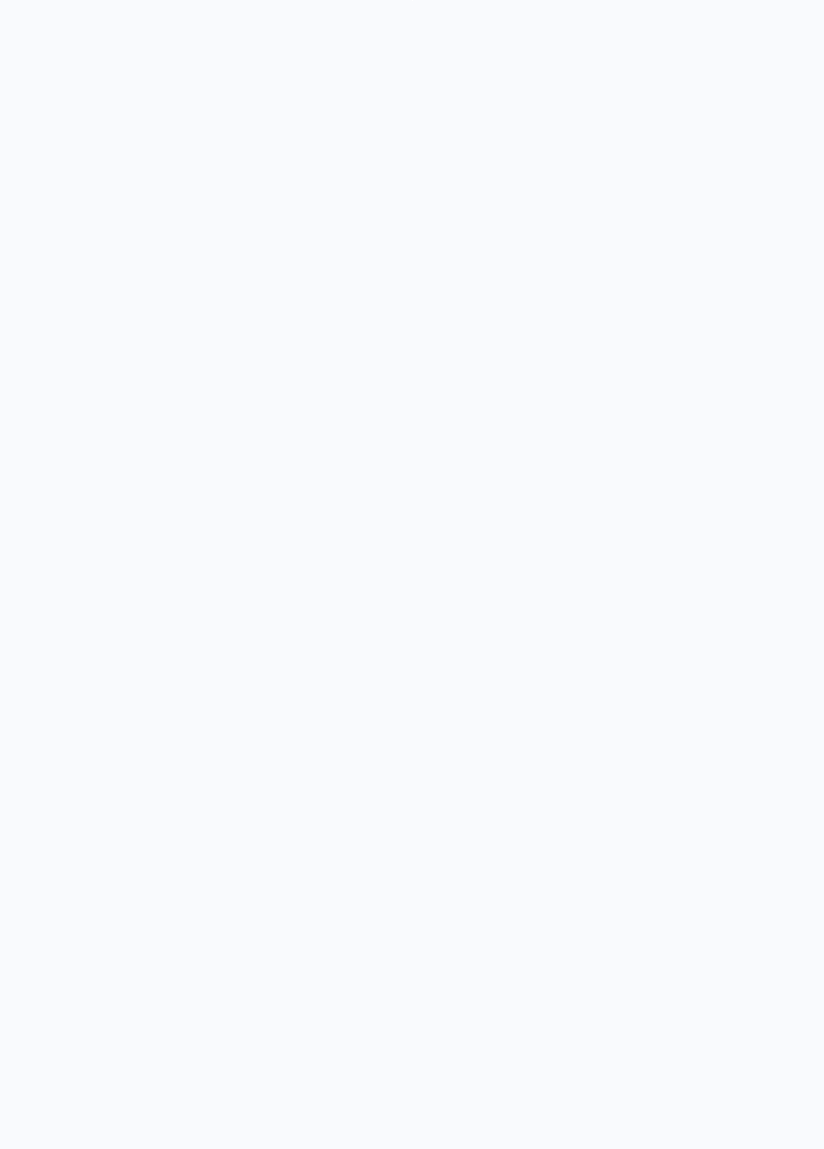 scroll, scrollTop: 0, scrollLeft: 0, axis: both 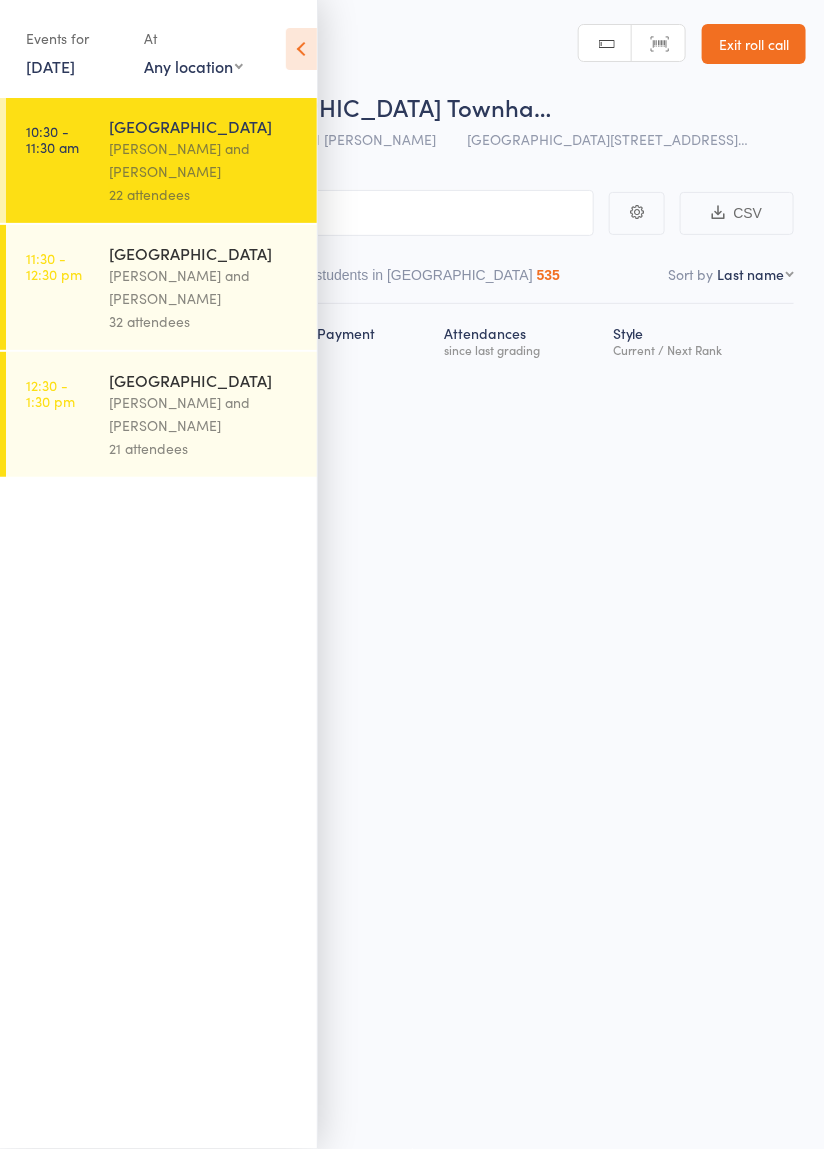 click on "[PERSON_NAME] and [PERSON_NAME]" at bounding box center (204, 160) 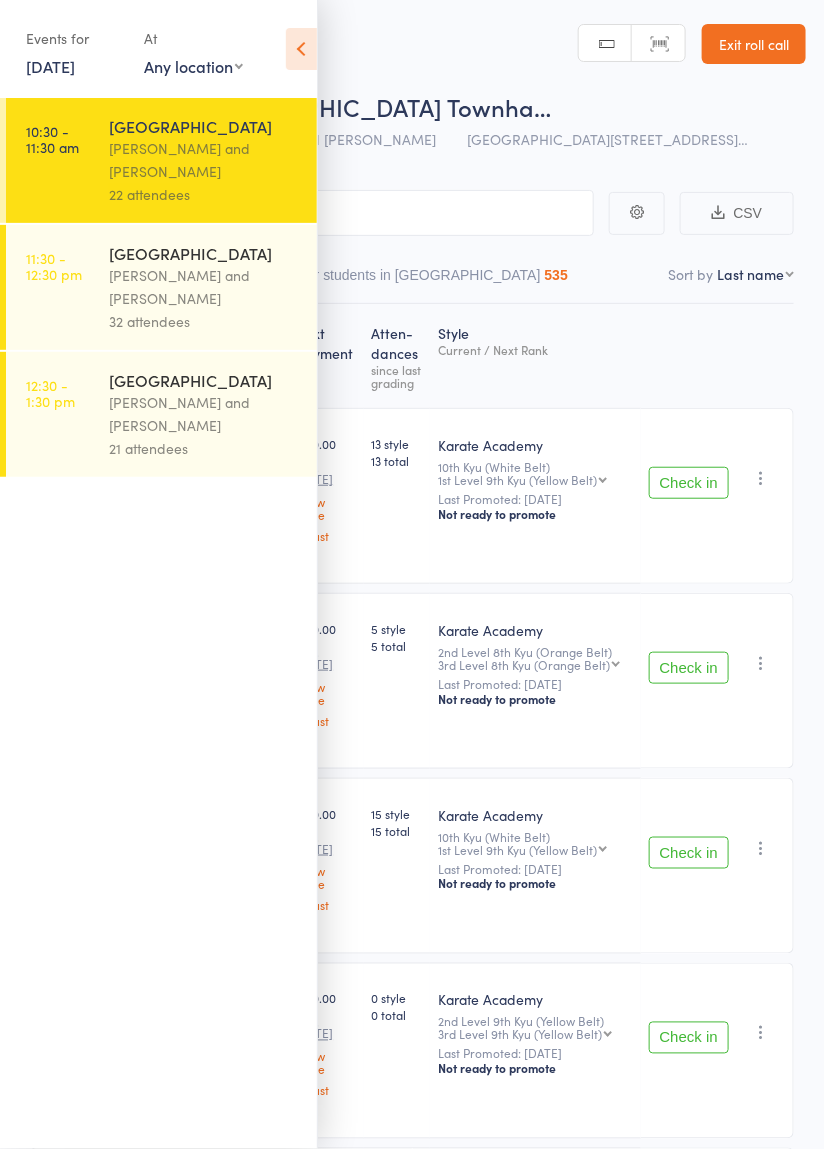 click at bounding box center [301, 49] 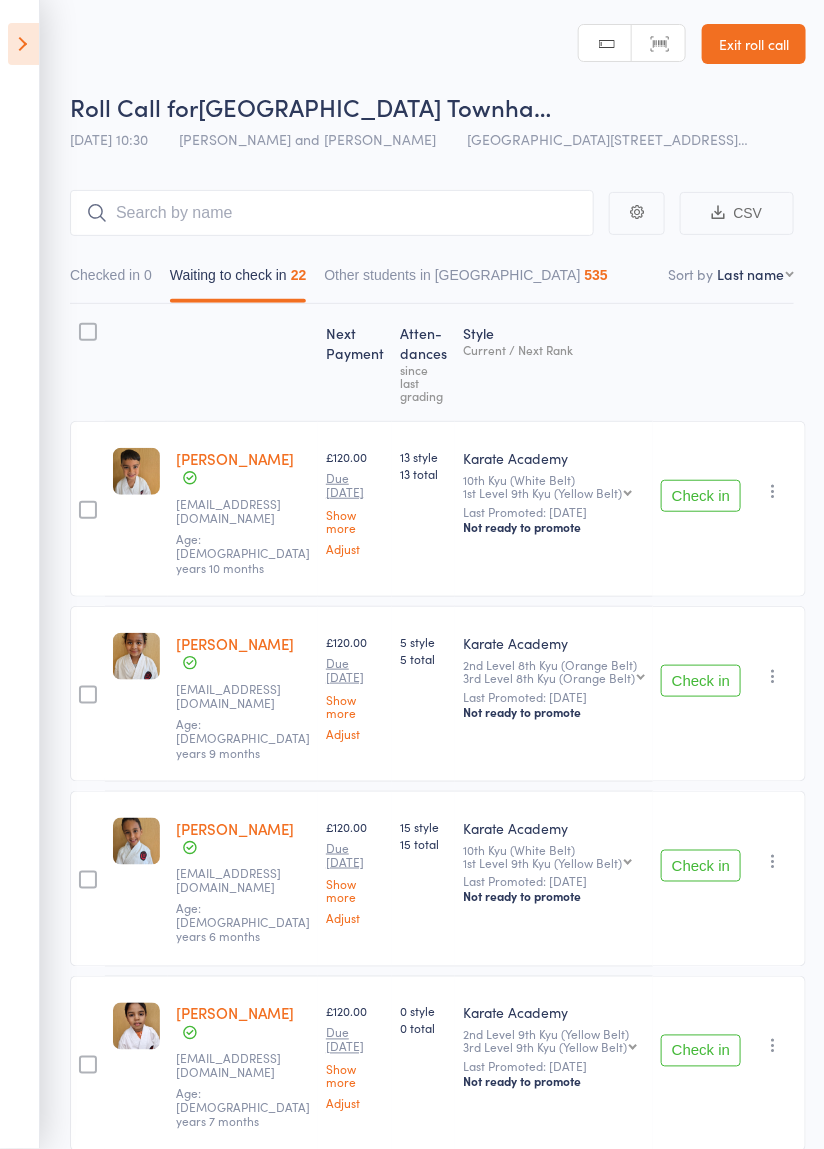 click on "Check in" at bounding box center [701, 496] 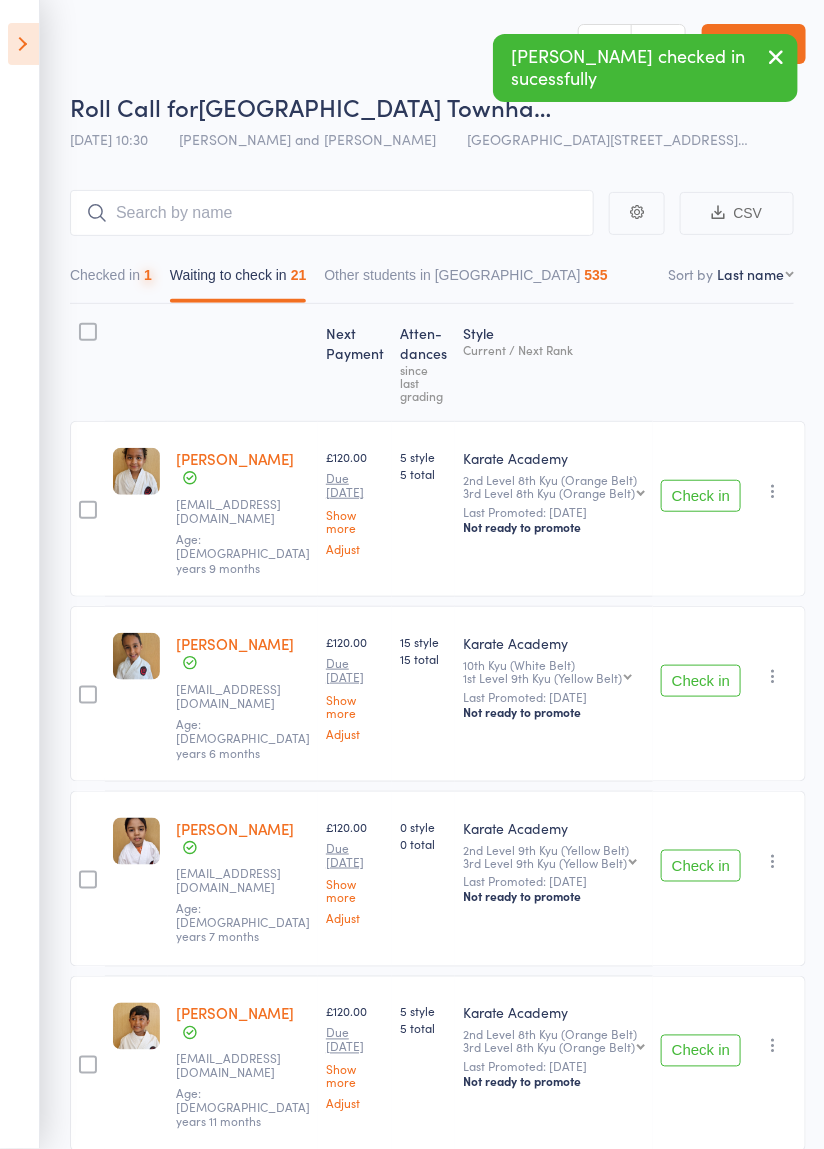 click on "Check in" at bounding box center [701, 496] 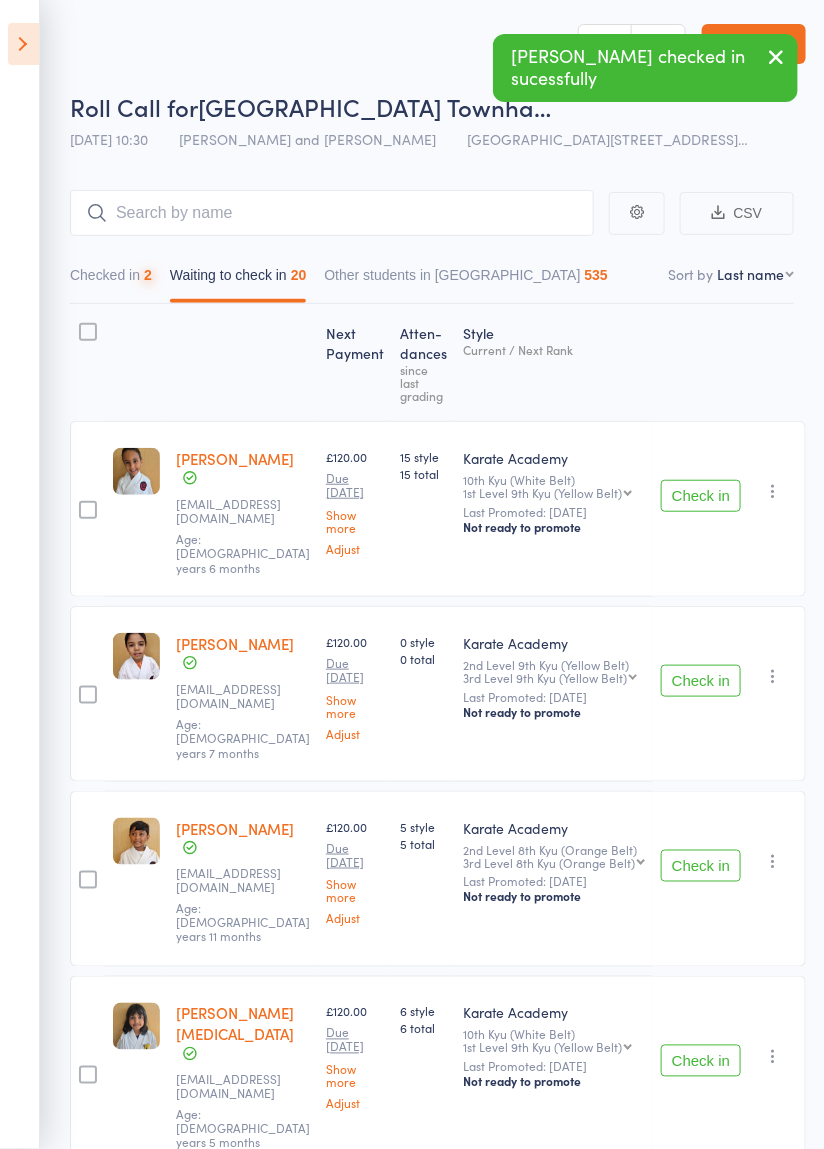 click on "Check in" at bounding box center [701, 496] 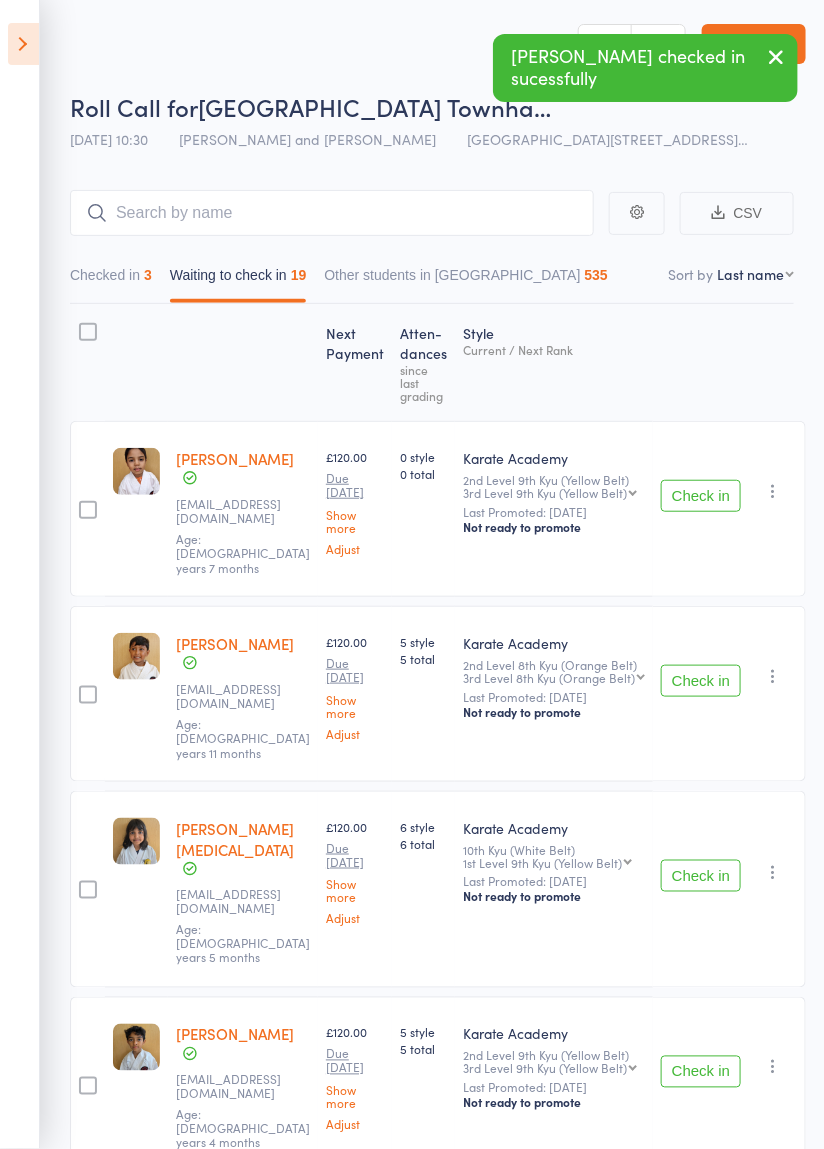 click on "Check in" at bounding box center (701, 681) 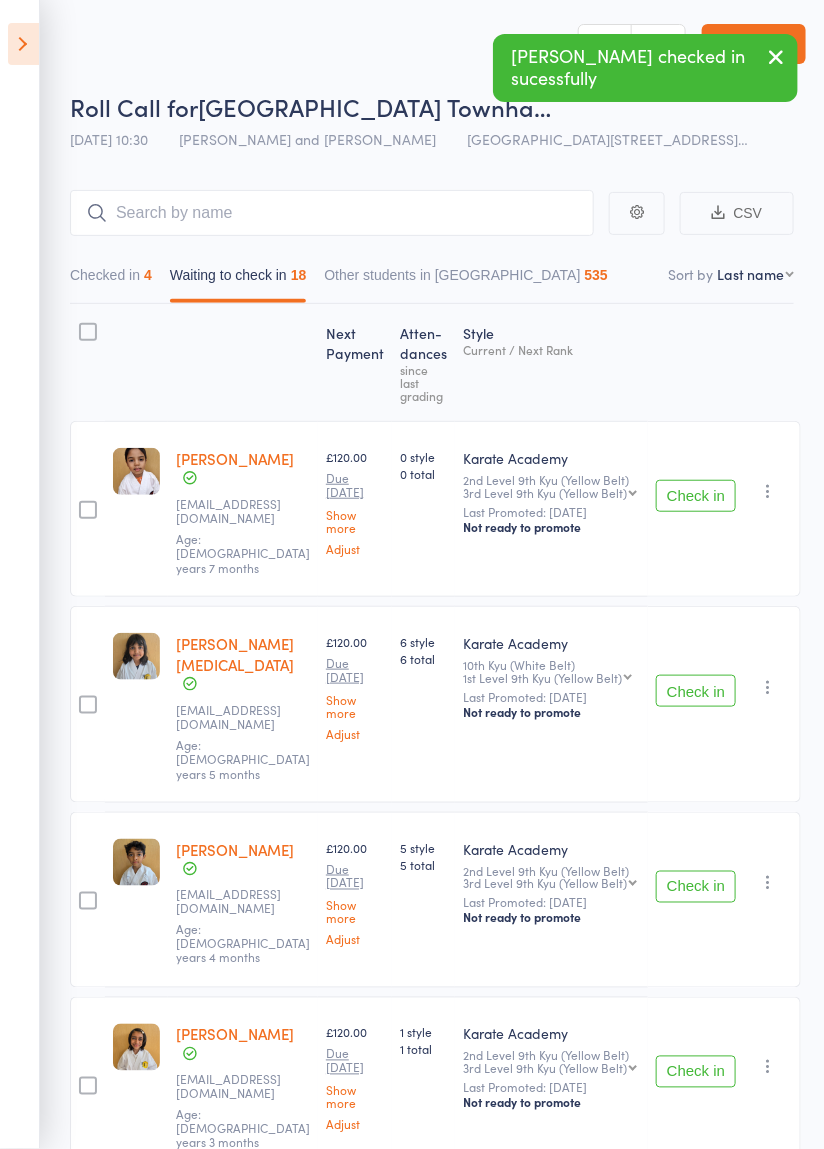 click on "Check in" at bounding box center (696, 691) 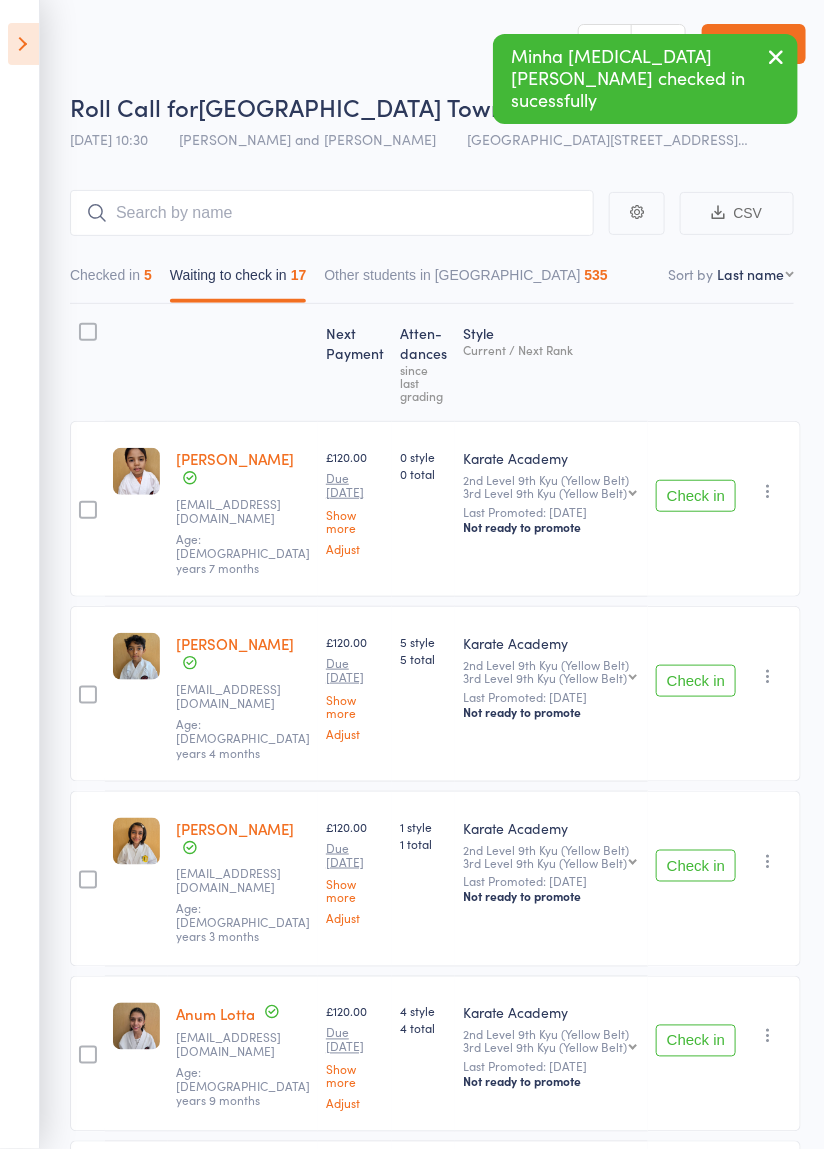 click on "Check in" at bounding box center [696, 681] 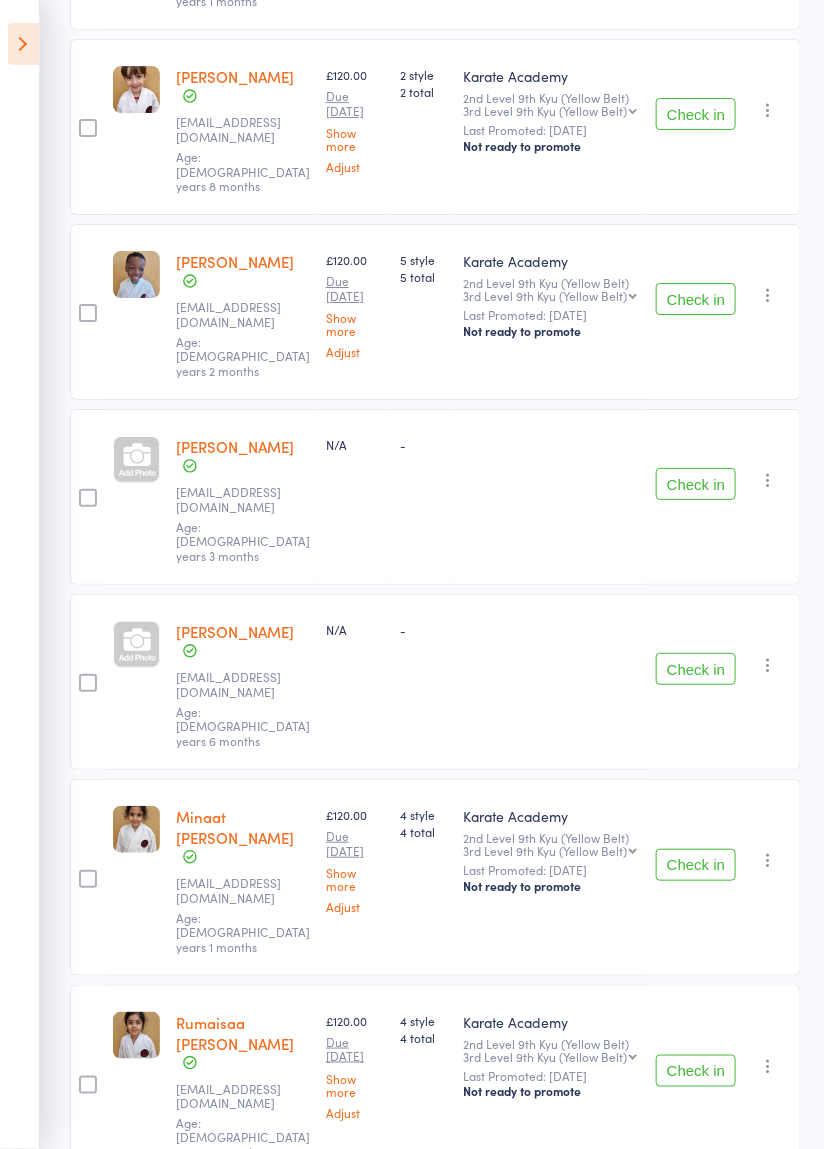 scroll, scrollTop: 1641, scrollLeft: 0, axis: vertical 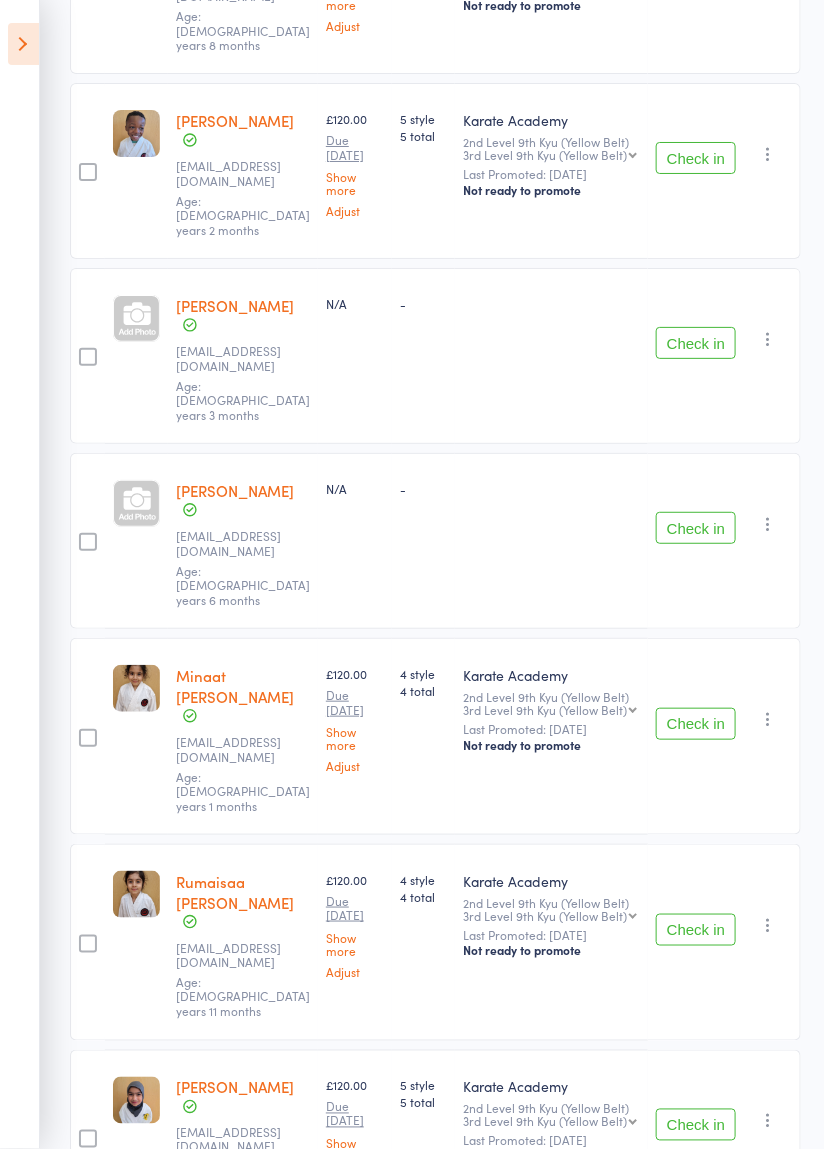 click at bounding box center (87, 1518) 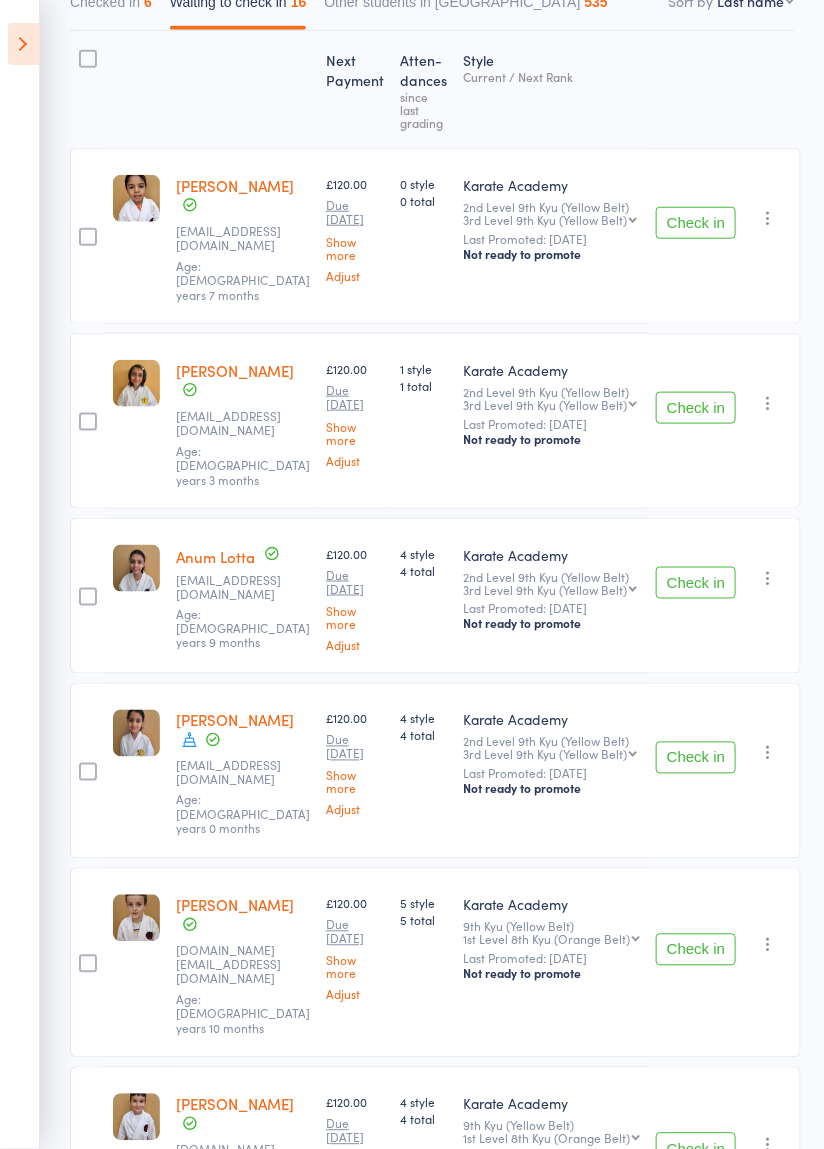 scroll, scrollTop: 0, scrollLeft: 0, axis: both 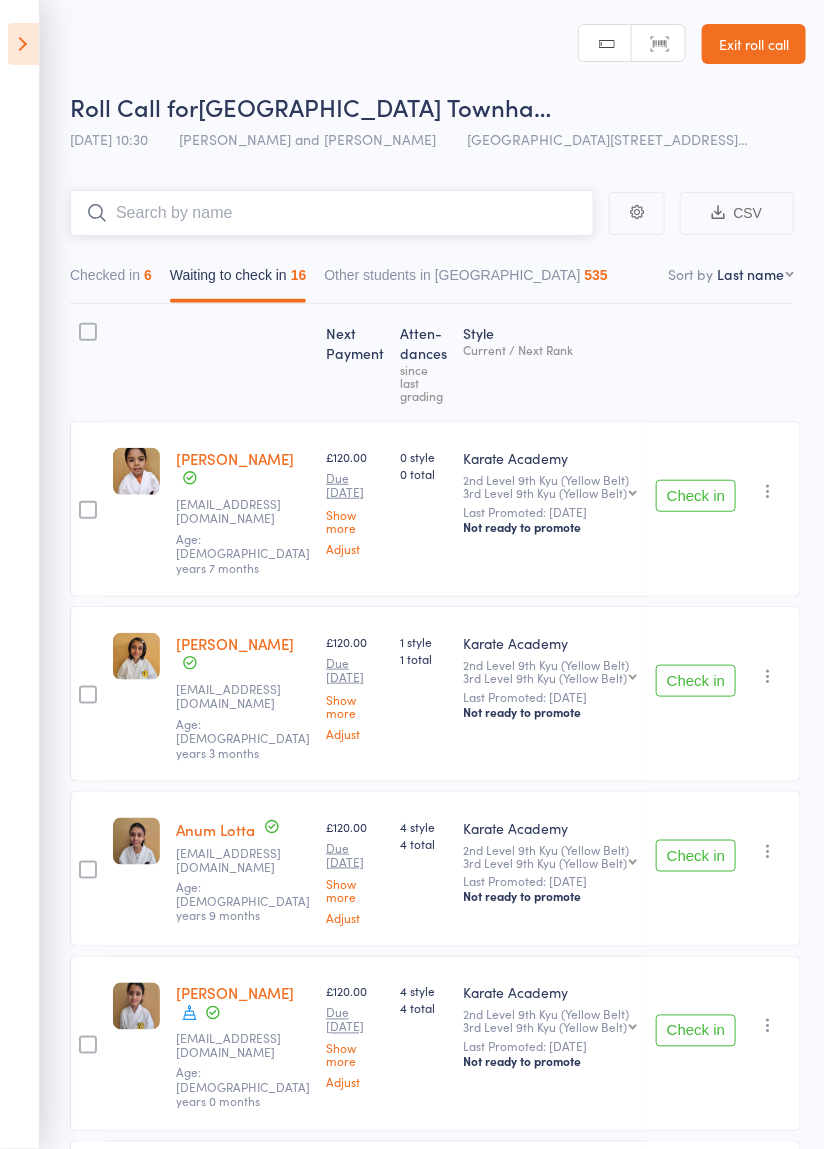 click at bounding box center [332, 213] 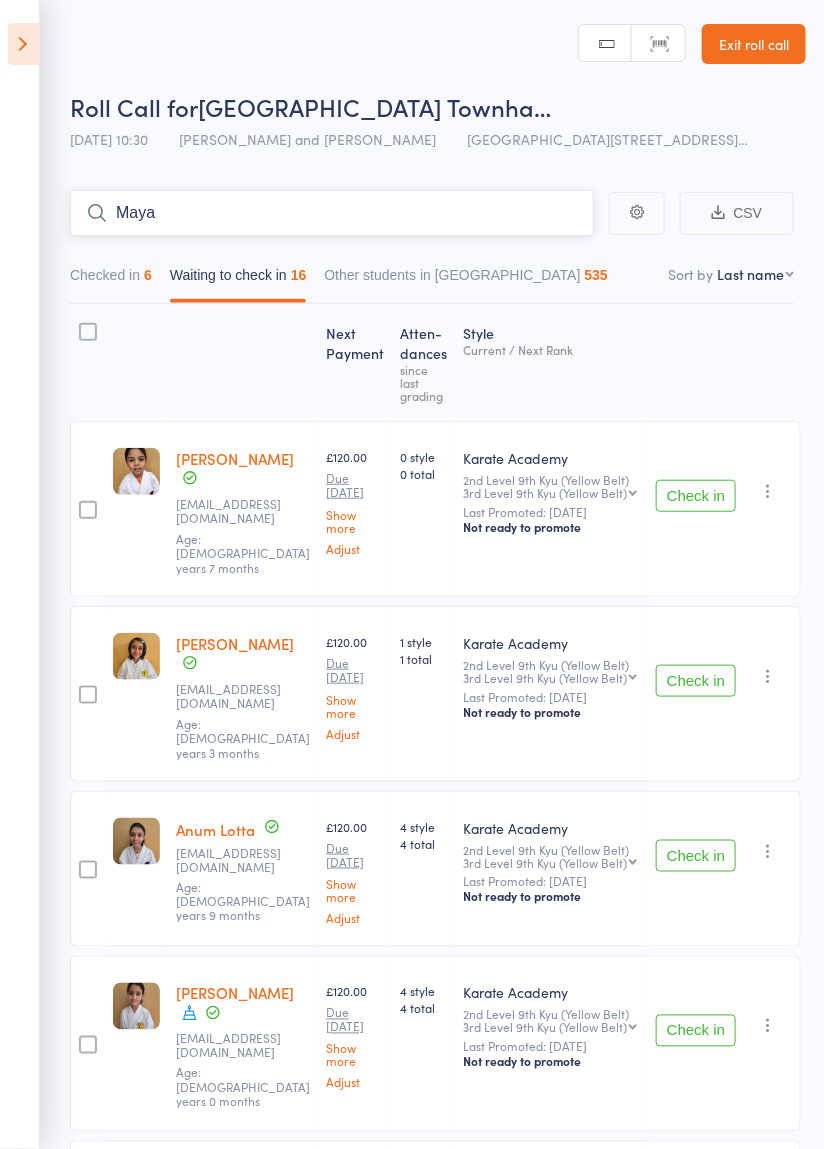 click on "Maya" at bounding box center [332, 213] 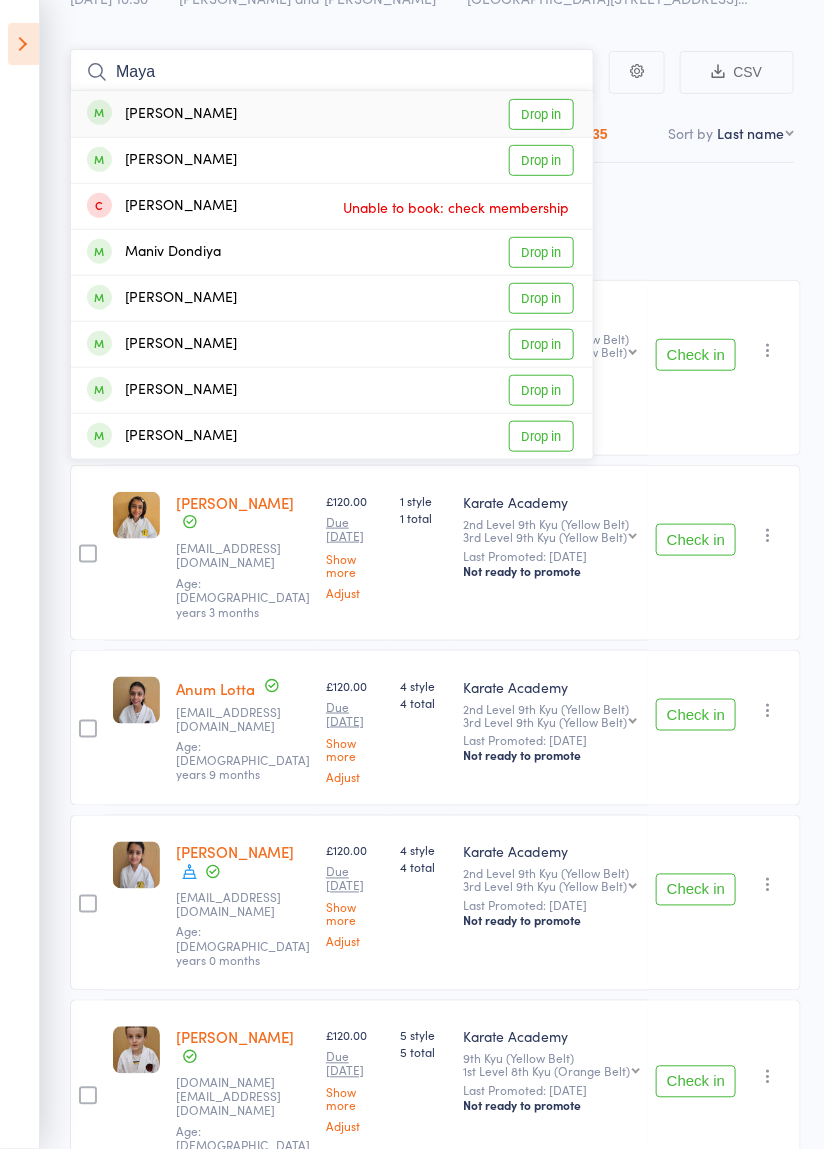scroll, scrollTop: 0, scrollLeft: 0, axis: both 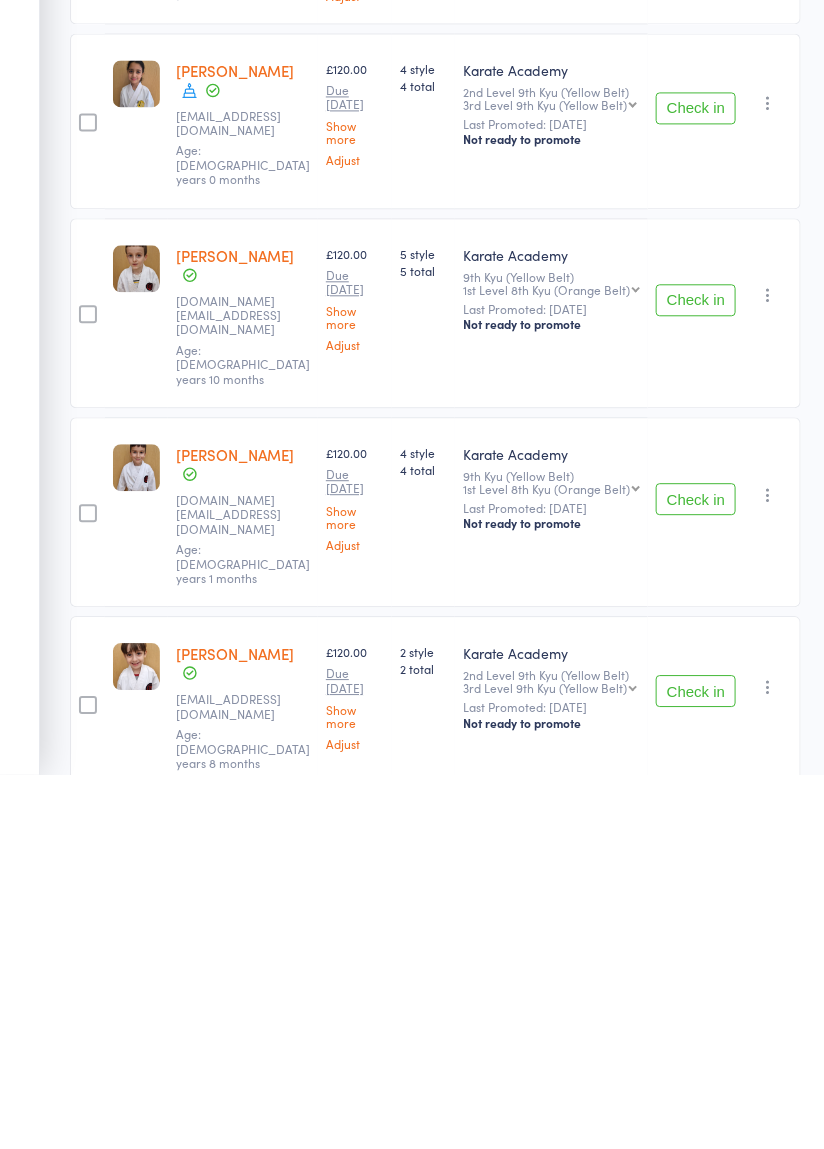 click on "Maya Maya Kaur Soor Drop in Layan Mantash Drop in Rumaysah Maan Unable to book: check membership Maniv Dondiya Drop in Aleeya Mahmood Drop in Sathvika Maydam Drop in Maha Asim Drop in Mary Lobo Drop in CSV
Checked in  6 Waiting to check in  16 Other students in Karate Academy  535
Sort by   Last name First name Last name Birthday today? Behind on payments? Check in time Next payment date Next payment amount Membership name Membership expires Ready to grade Style and Rank Style attendance count All attendance count Last Promoted Next Payment Atten­dances since last grading Style Current / Next Rank edit Shrutayu Das    findambar@gmail.com Age: 6 years 7 months £120.00 Due Oct 1  Show more Adjust 0 style 0 total Karate Academy 2nd Level 9th Kyu (Yellow Belt)  3rd Level 9th Kyu (Yellow Belt)  3rd Level 9th Kyu (Yellow Belt) 9th Kyu (Yellow Belt) 1st Level 8th Kyu (Orange Belt) 2nd Level 8th Kyu (Orange Belt) 3rd Level 8th Kyu (Orange Belt) 8th Kyu (Orange Belt) 1st Level 7th Kyu (Orange/Green Stripe)" at bounding box center [412, 1311] 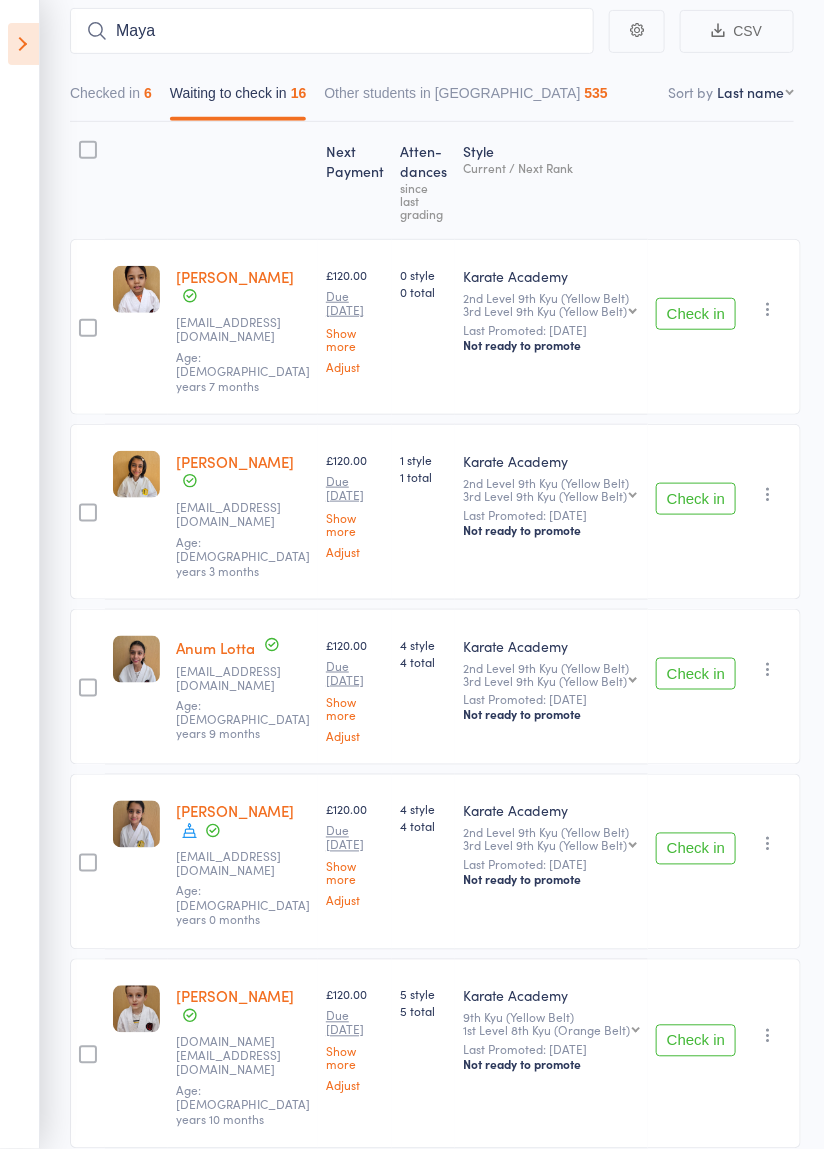 scroll, scrollTop: 0, scrollLeft: 0, axis: both 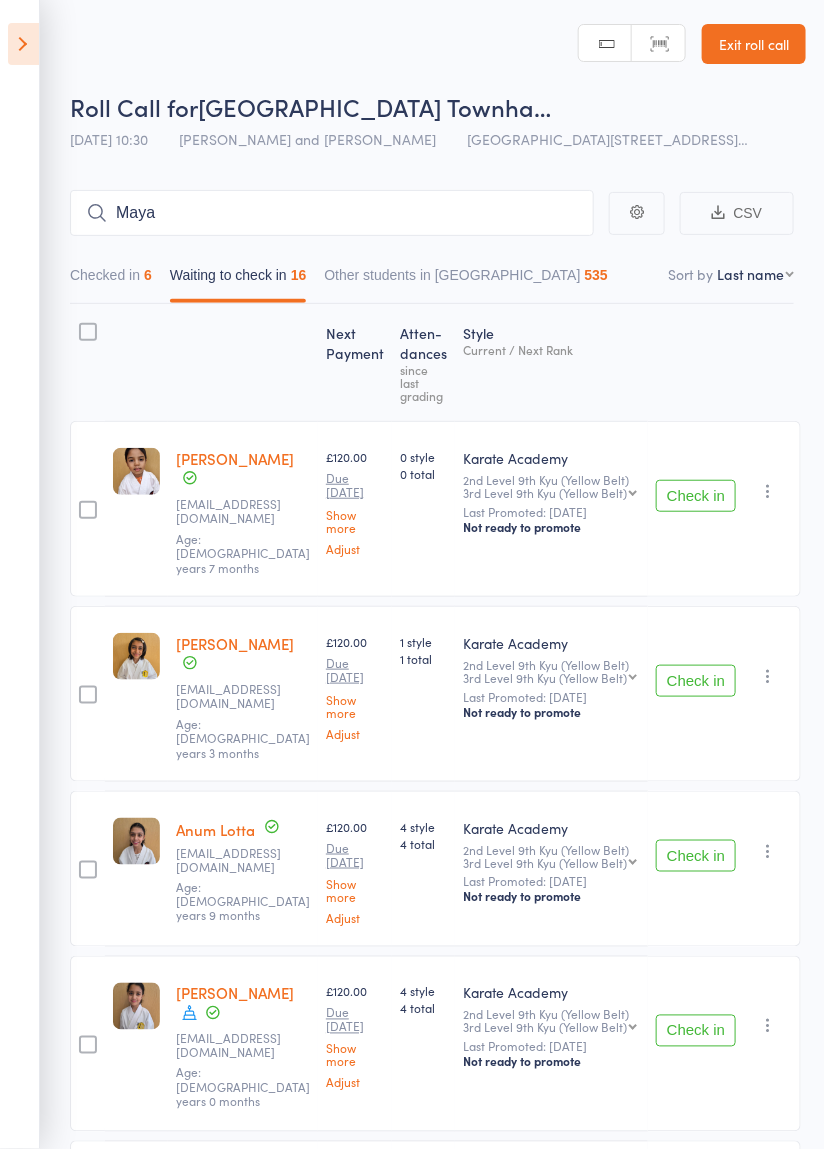 click on "Checked in  6" at bounding box center [111, 280] 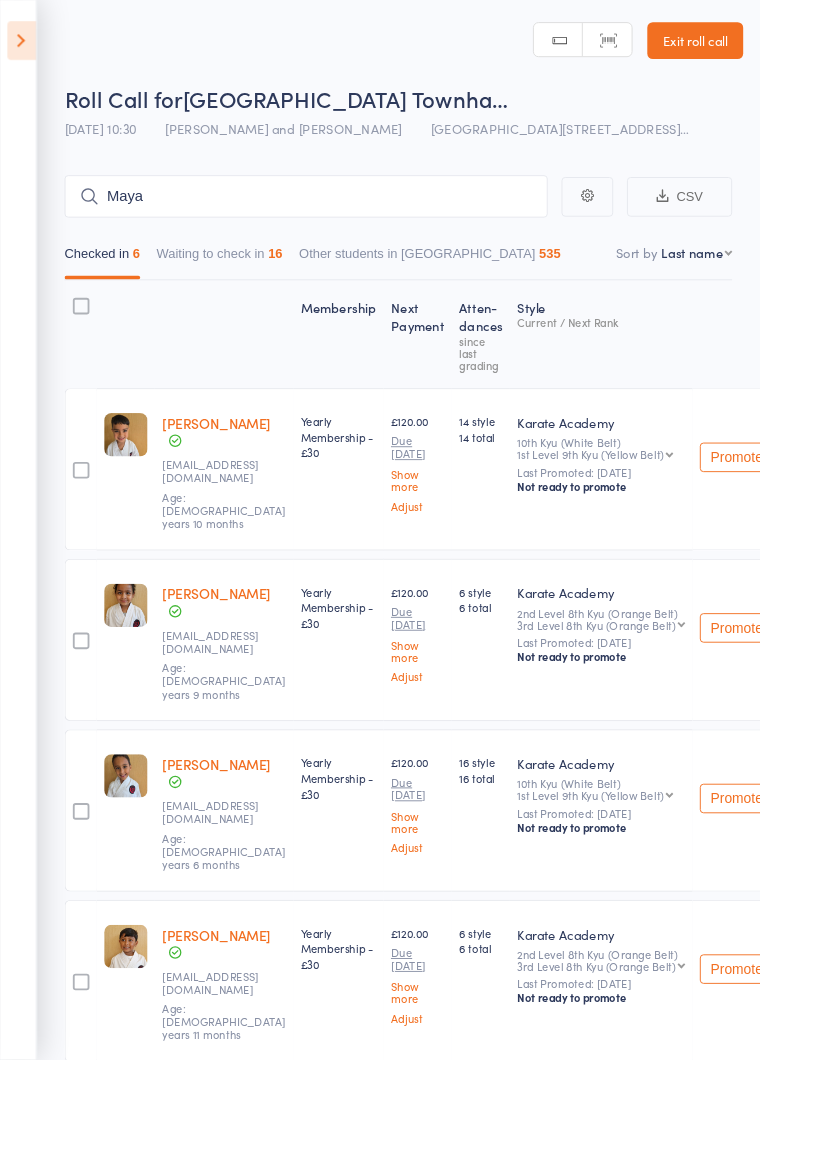 click on "Checked in  6" at bounding box center (111, 280) 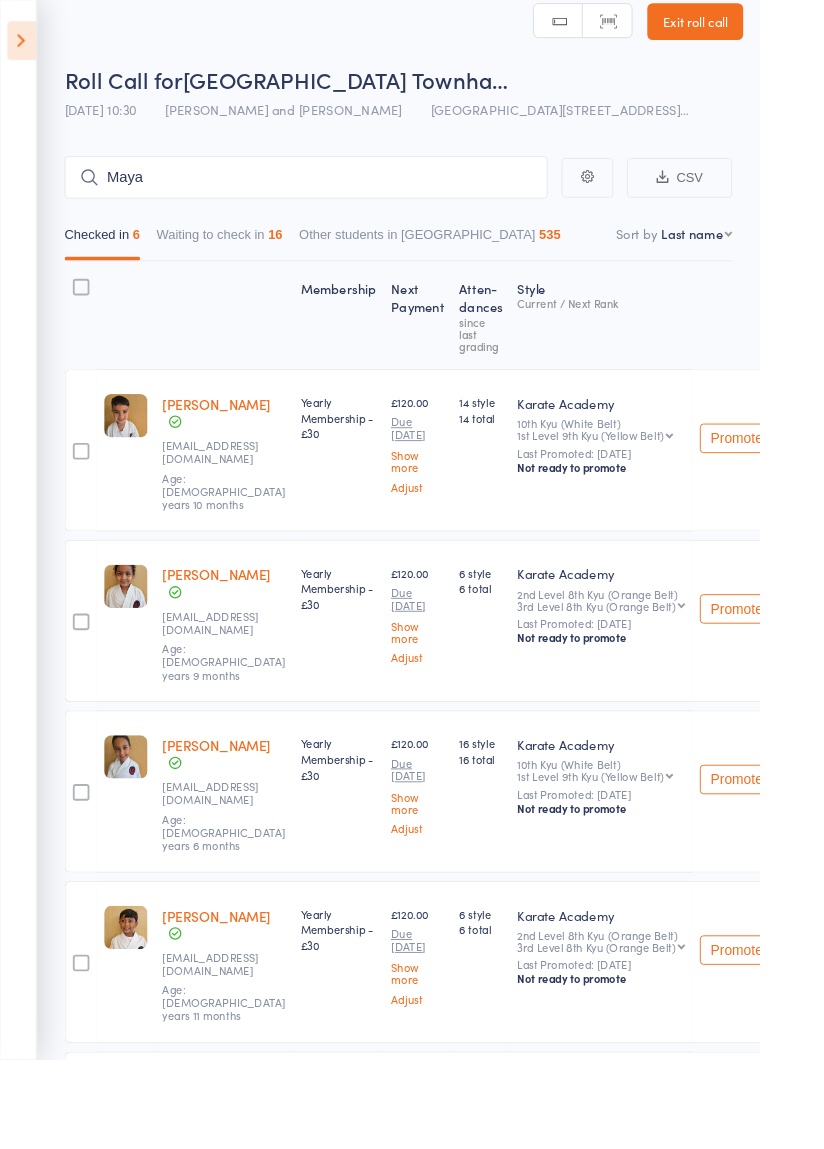 scroll, scrollTop: 57, scrollLeft: 0, axis: vertical 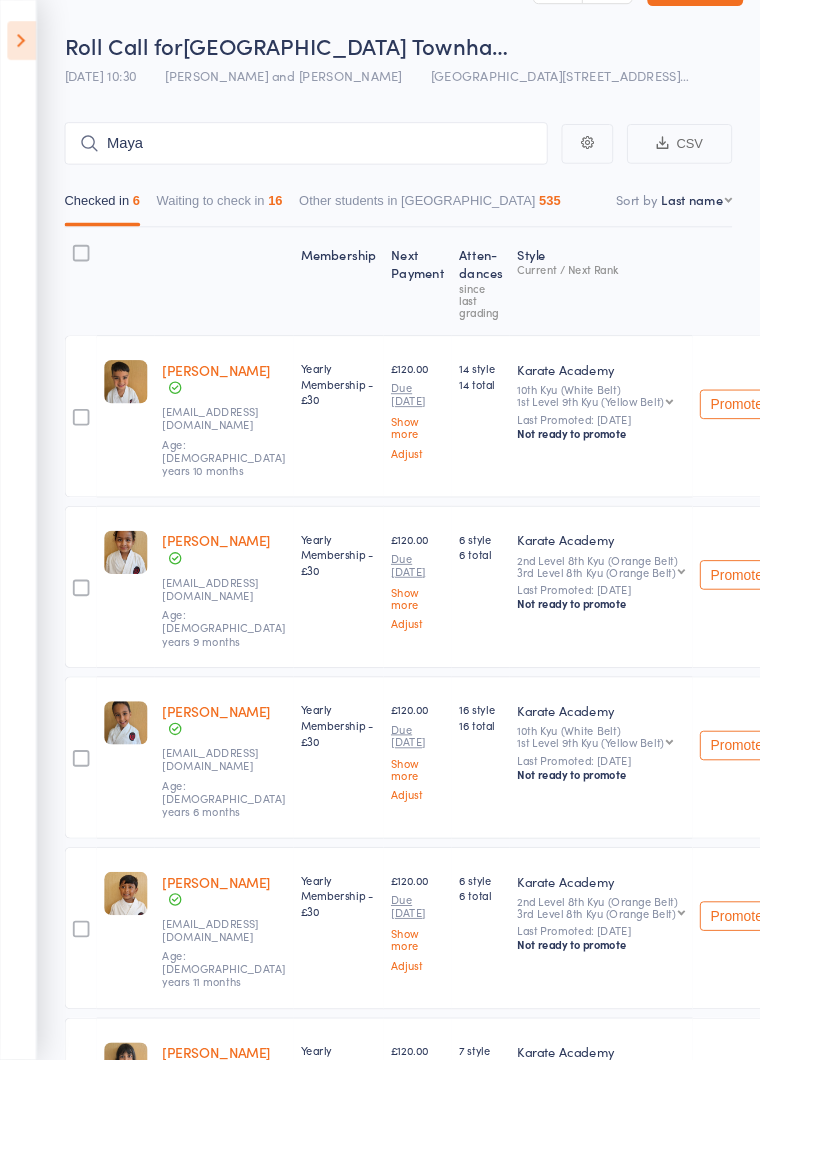 click on "Promote Undo check-in Promote Send message Add Note Add Flag Remove Mark absent" at bounding box center [827, 1007] 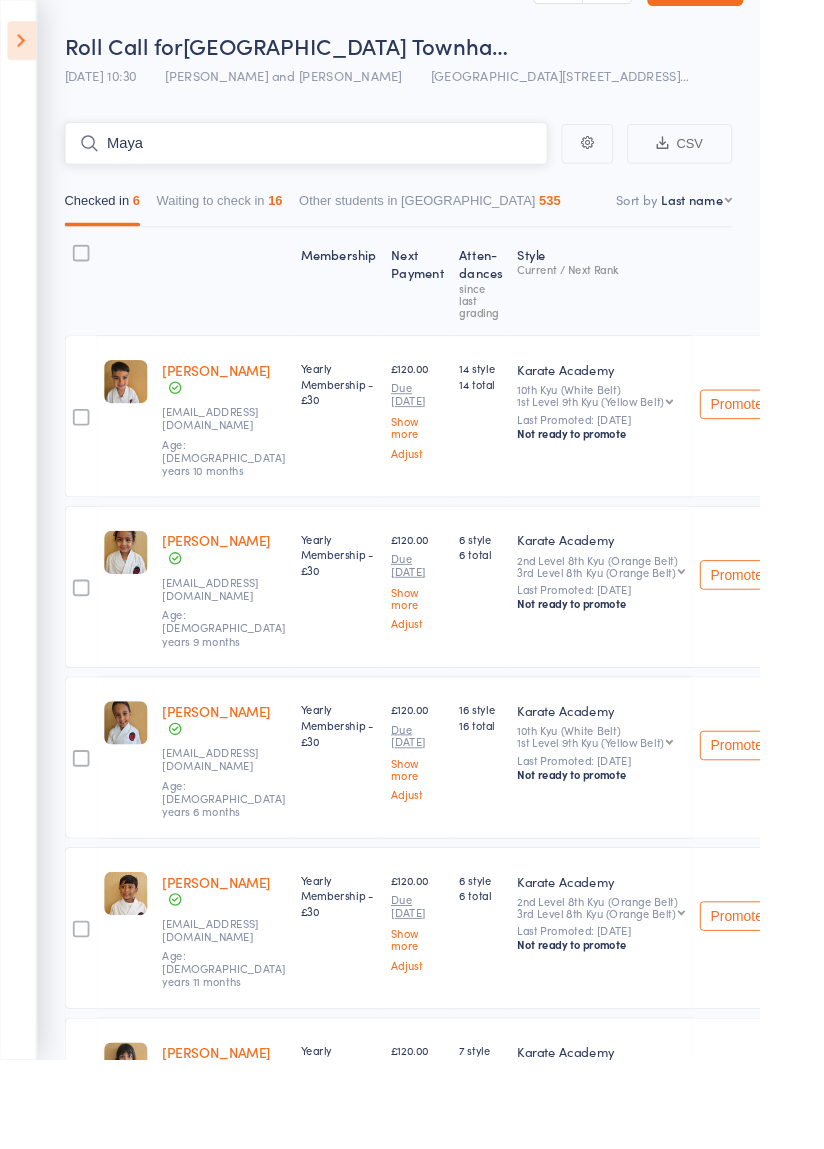click on "Maya" at bounding box center [332, 156] 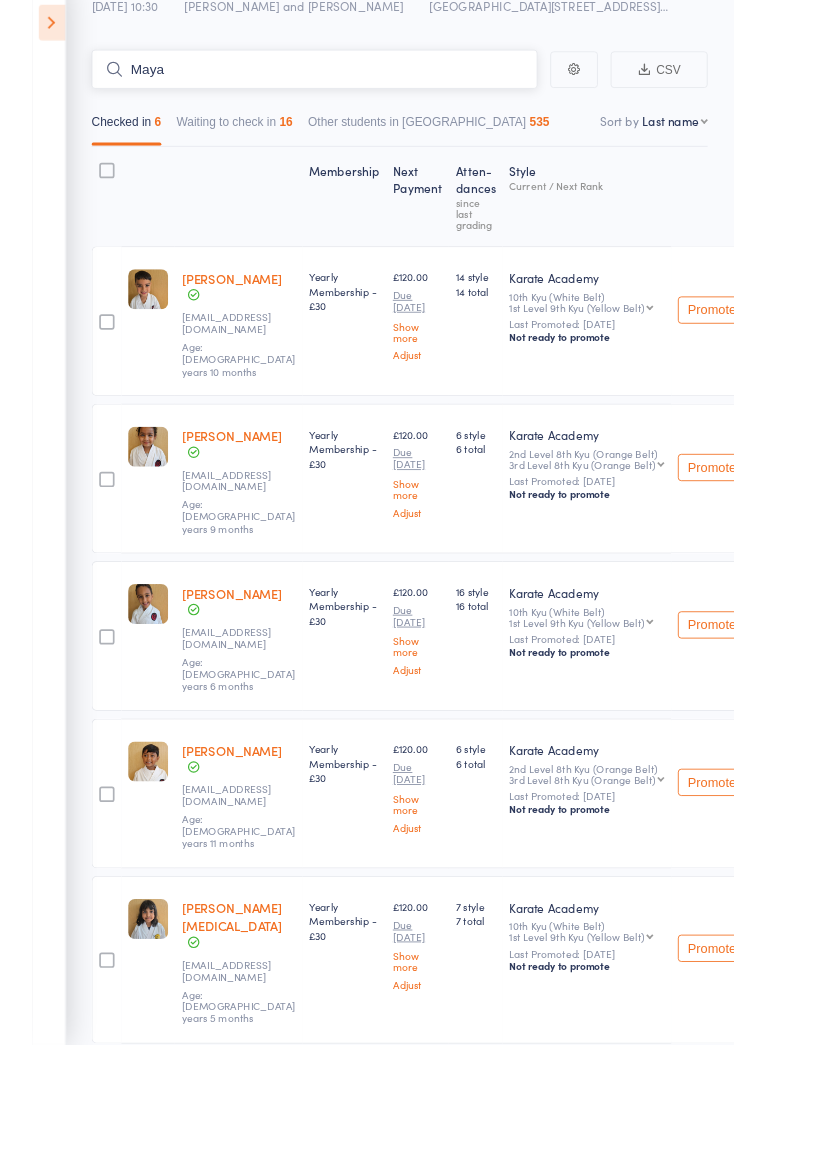 scroll, scrollTop: 114, scrollLeft: 0, axis: vertical 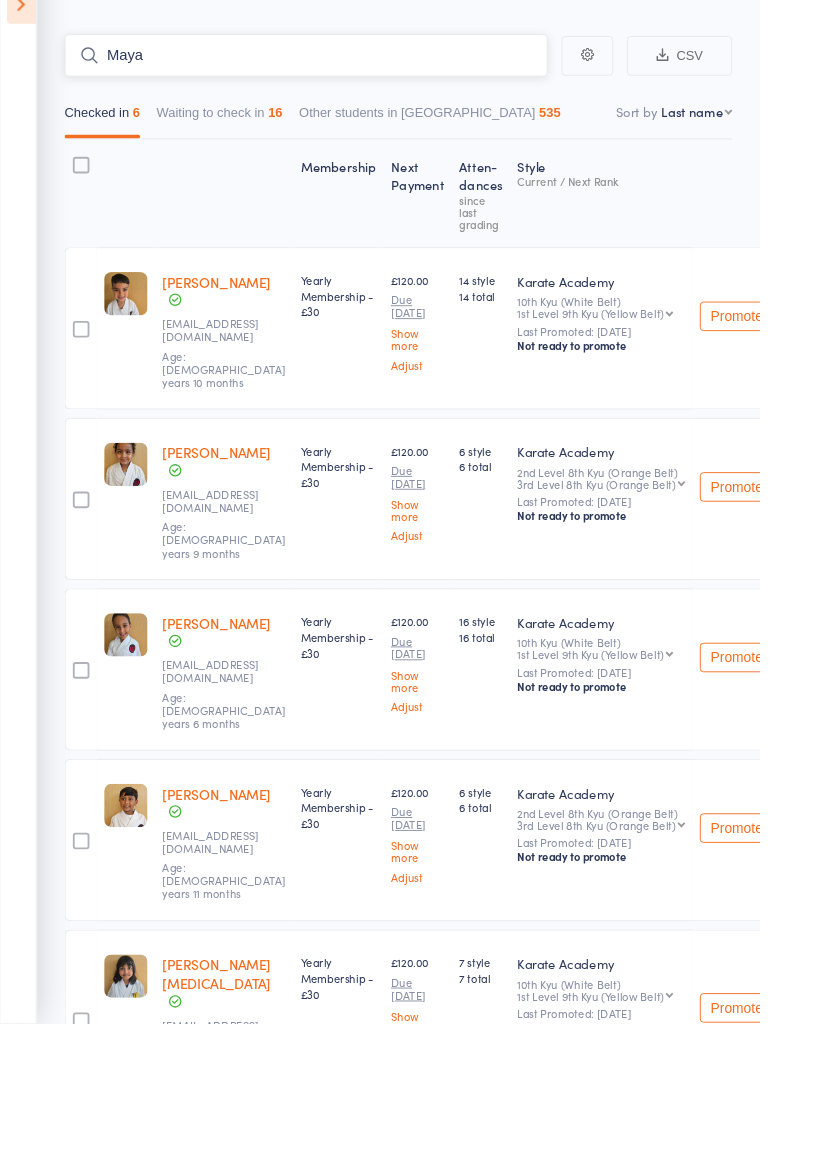click on "Waiting to check in  16" at bounding box center (238, 166) 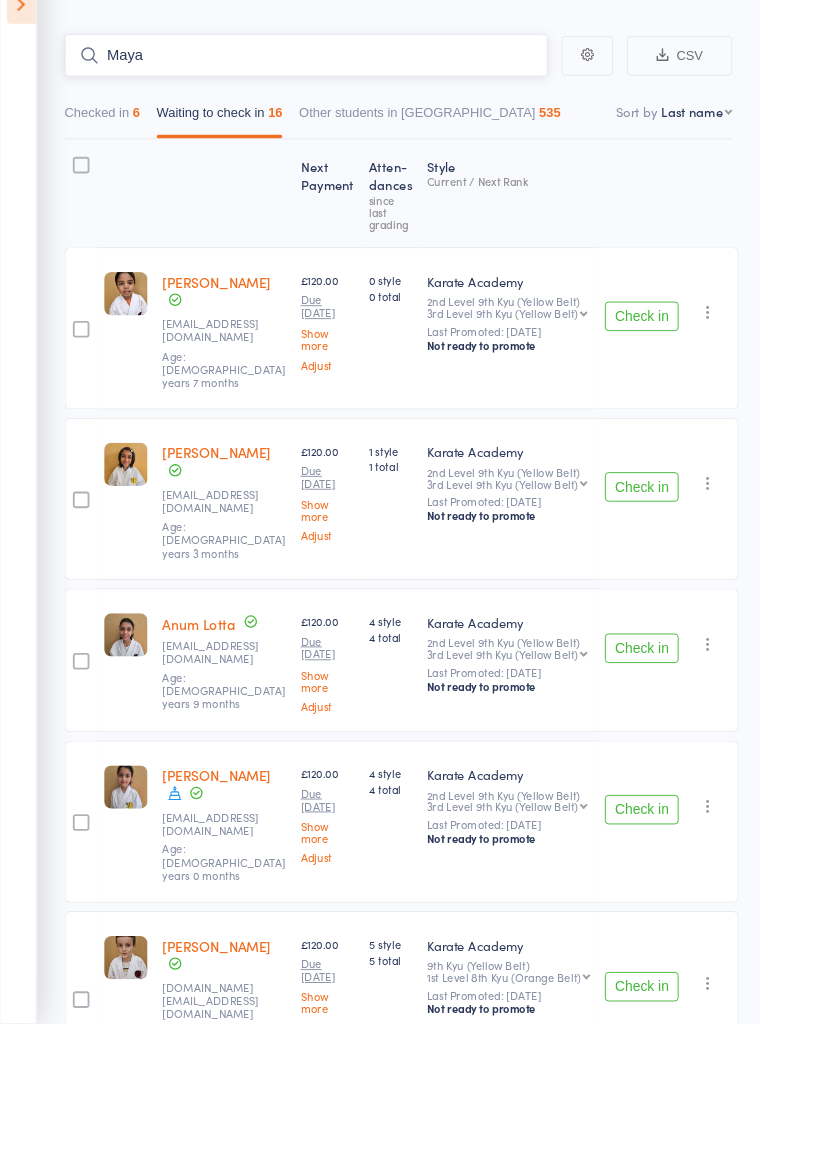 scroll, scrollTop: 0, scrollLeft: 0, axis: both 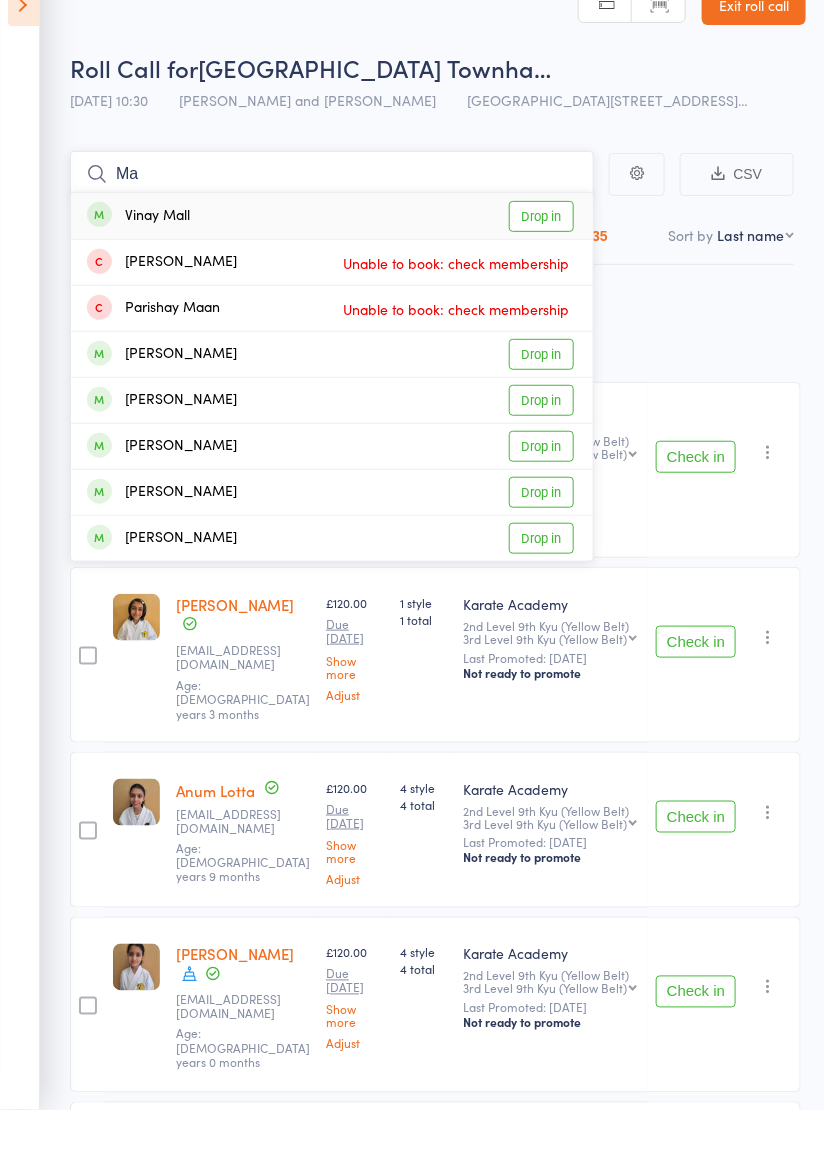 type on "M" 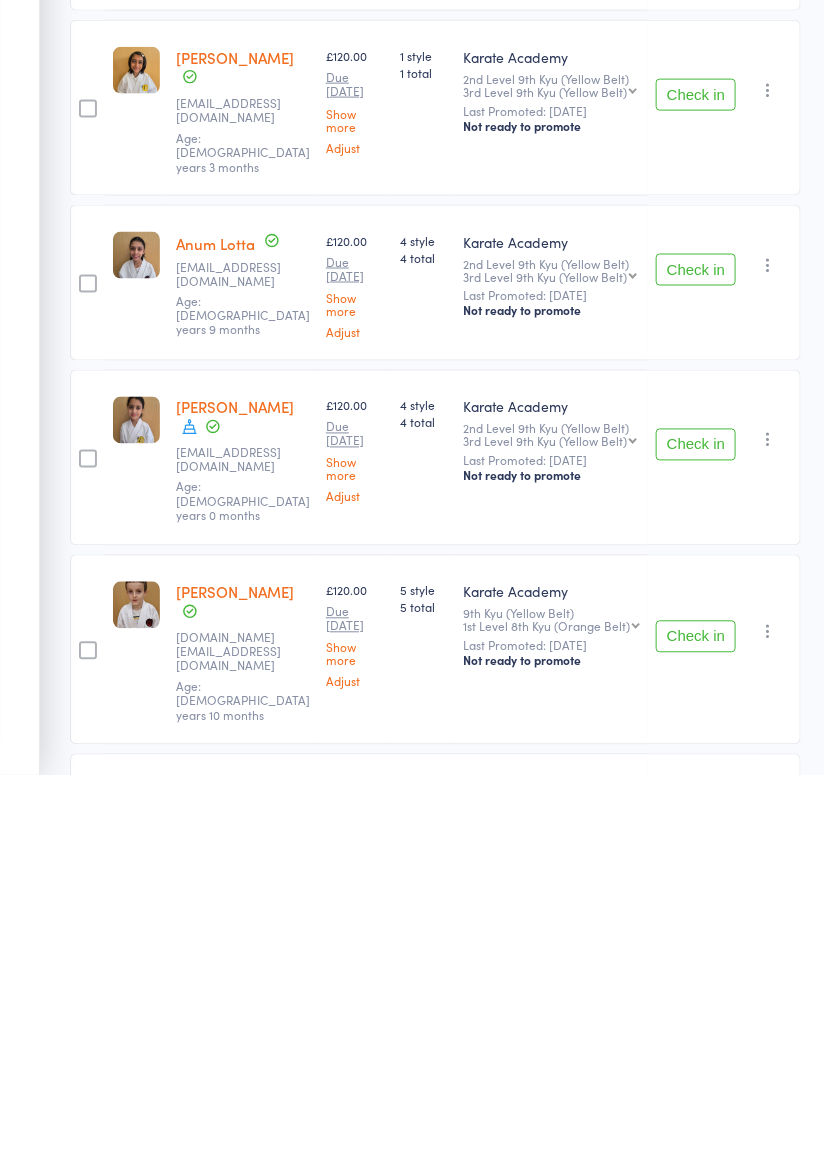 scroll, scrollTop: 213, scrollLeft: 0, axis: vertical 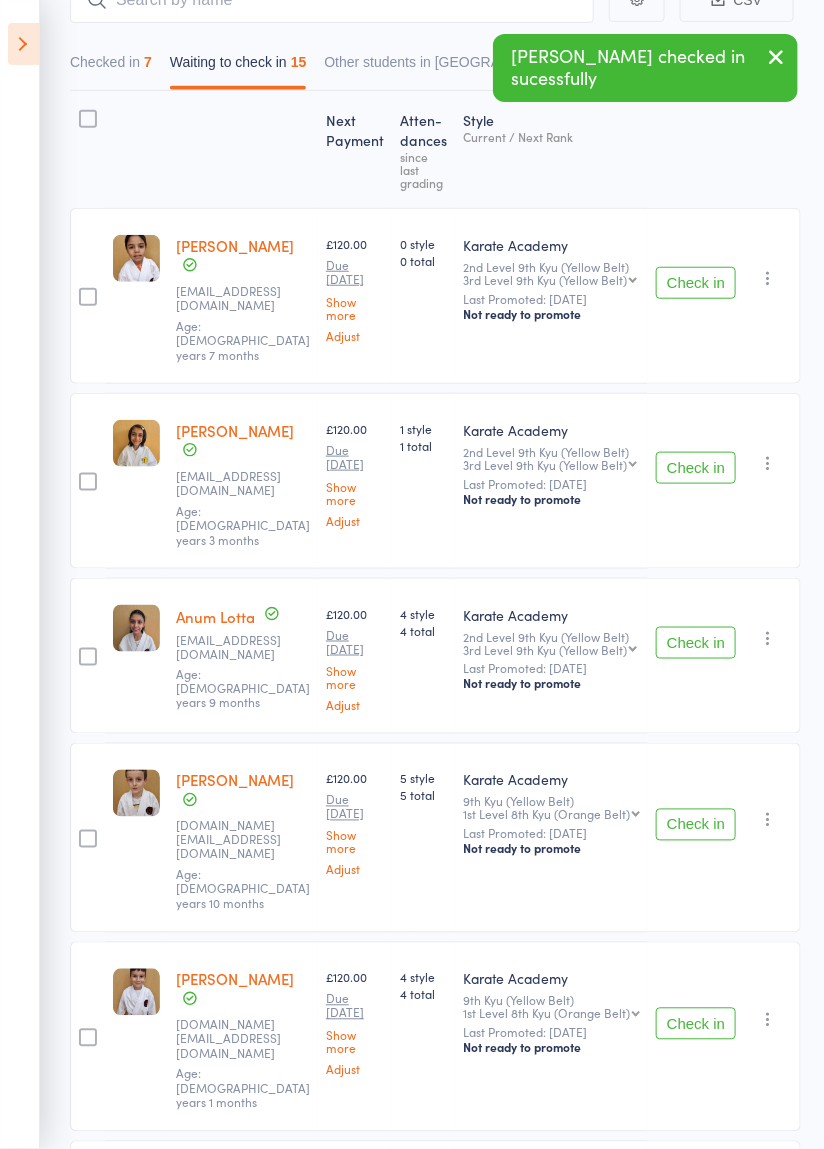 click on "Check in" at bounding box center [696, 643] 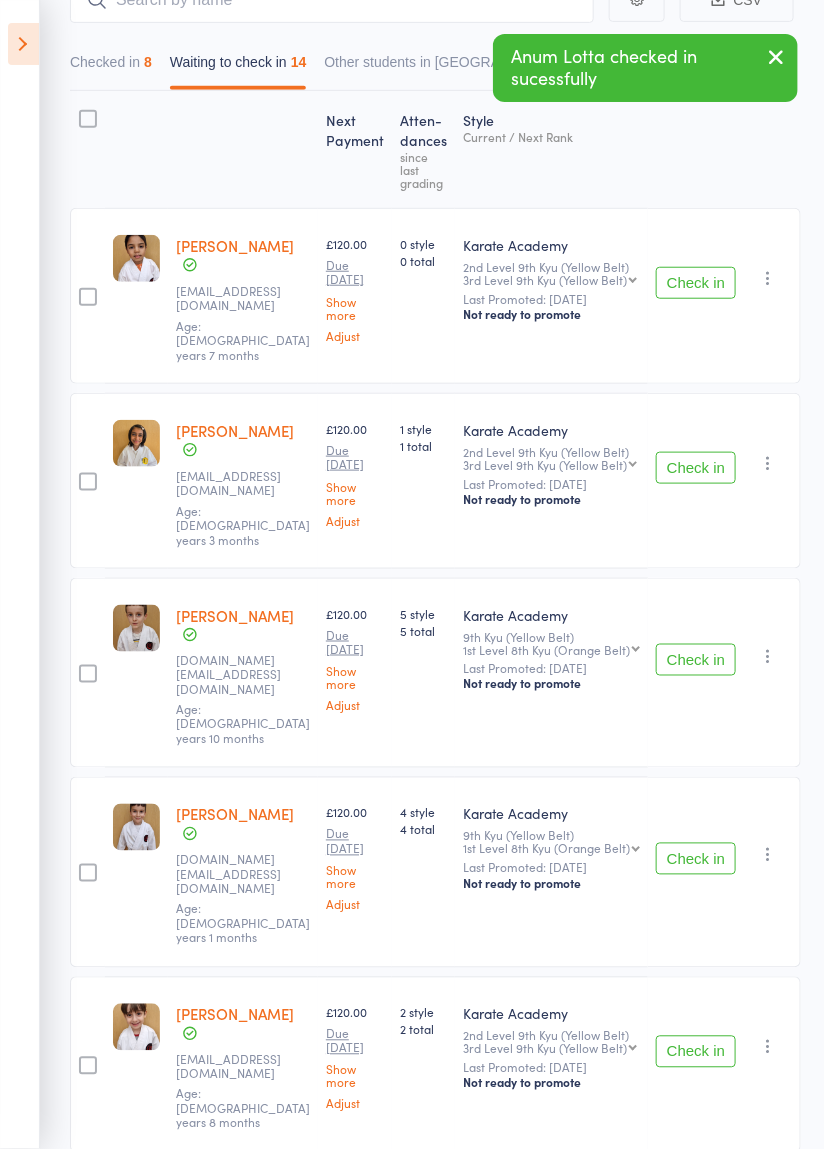 click on "Check in" at bounding box center (696, 660) 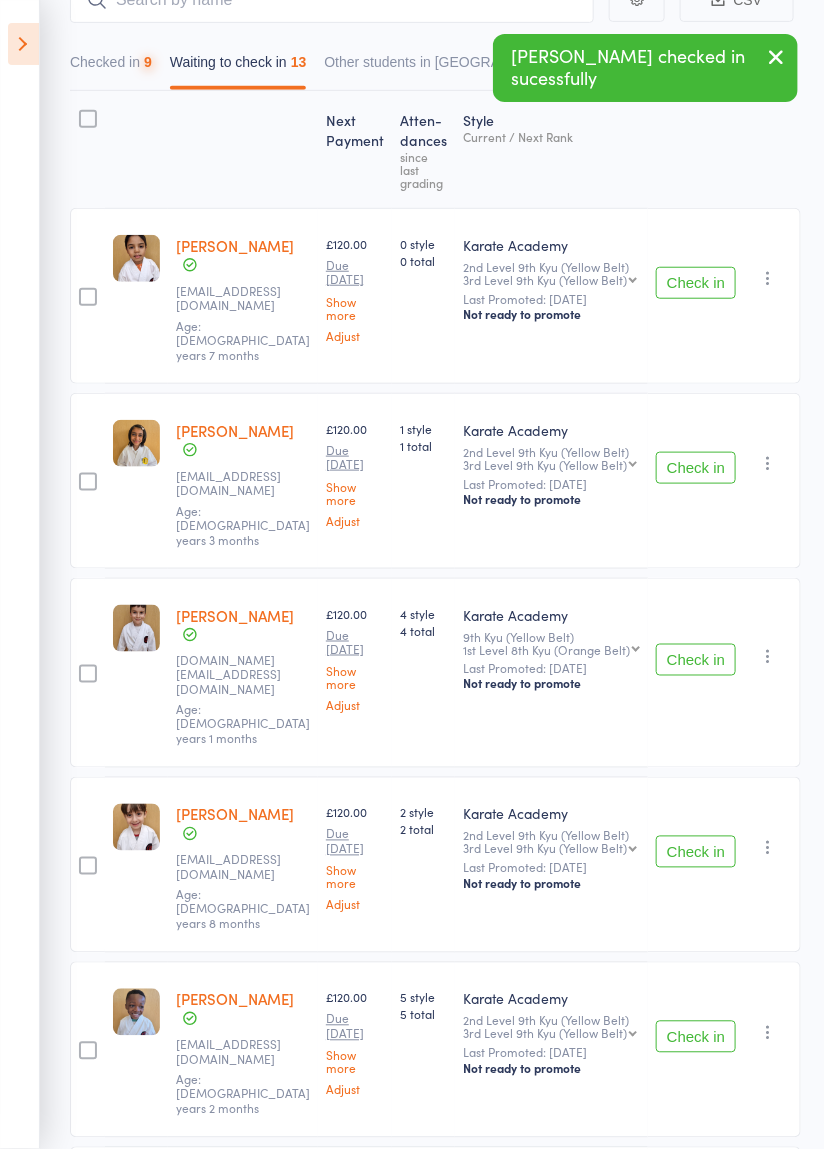 click on "Check in" at bounding box center (696, 660) 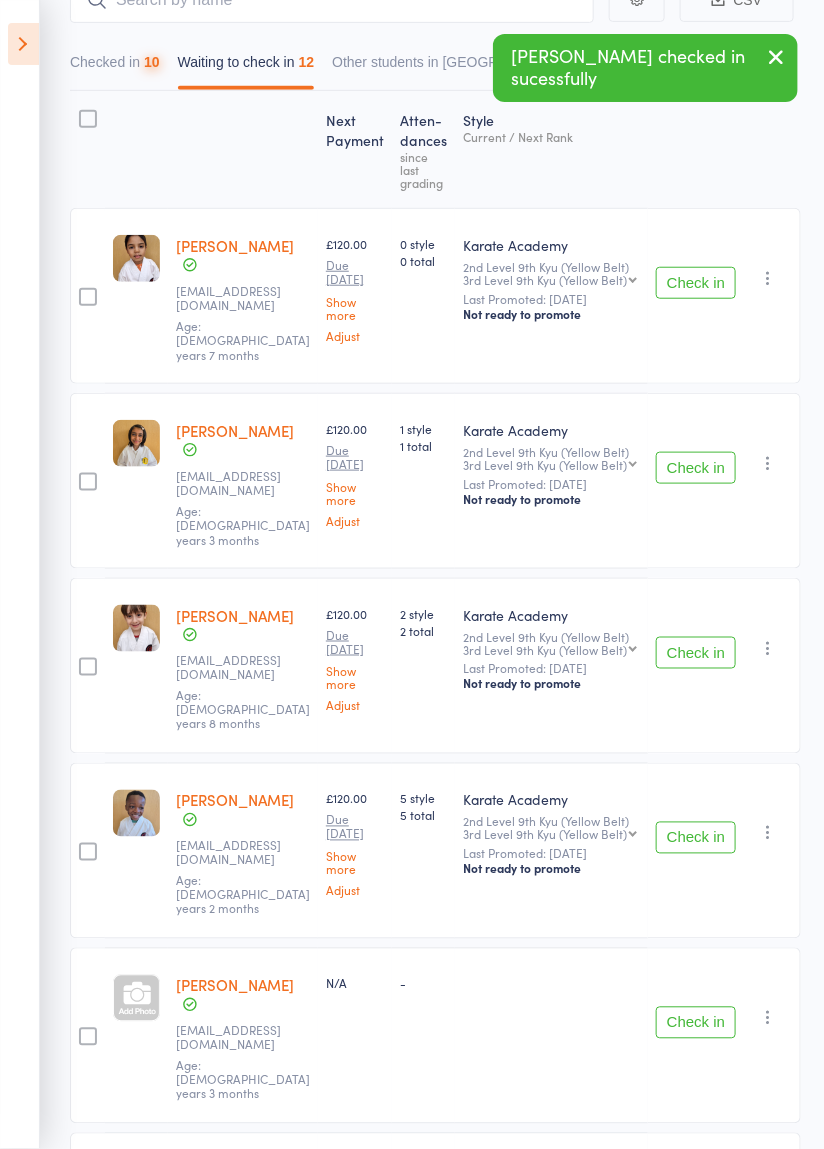 click on "Check in" at bounding box center (696, 653) 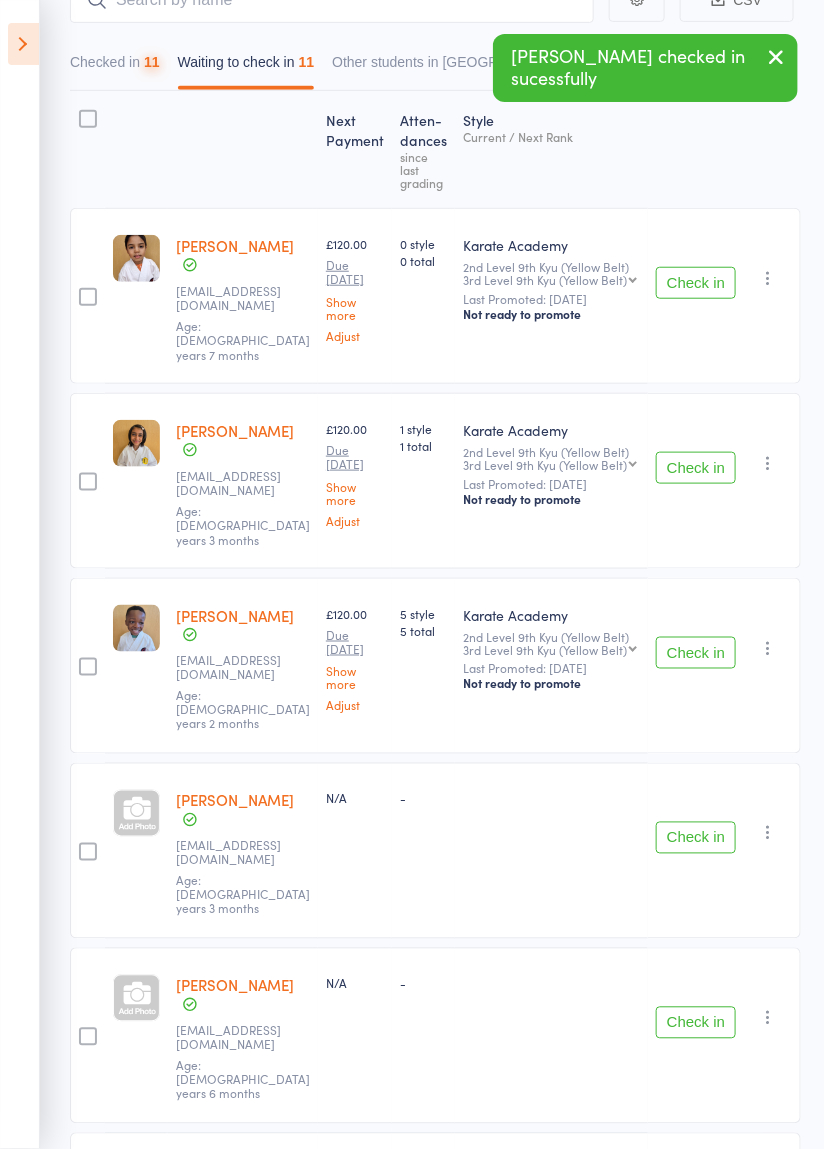 click on "Check in" at bounding box center (696, 653) 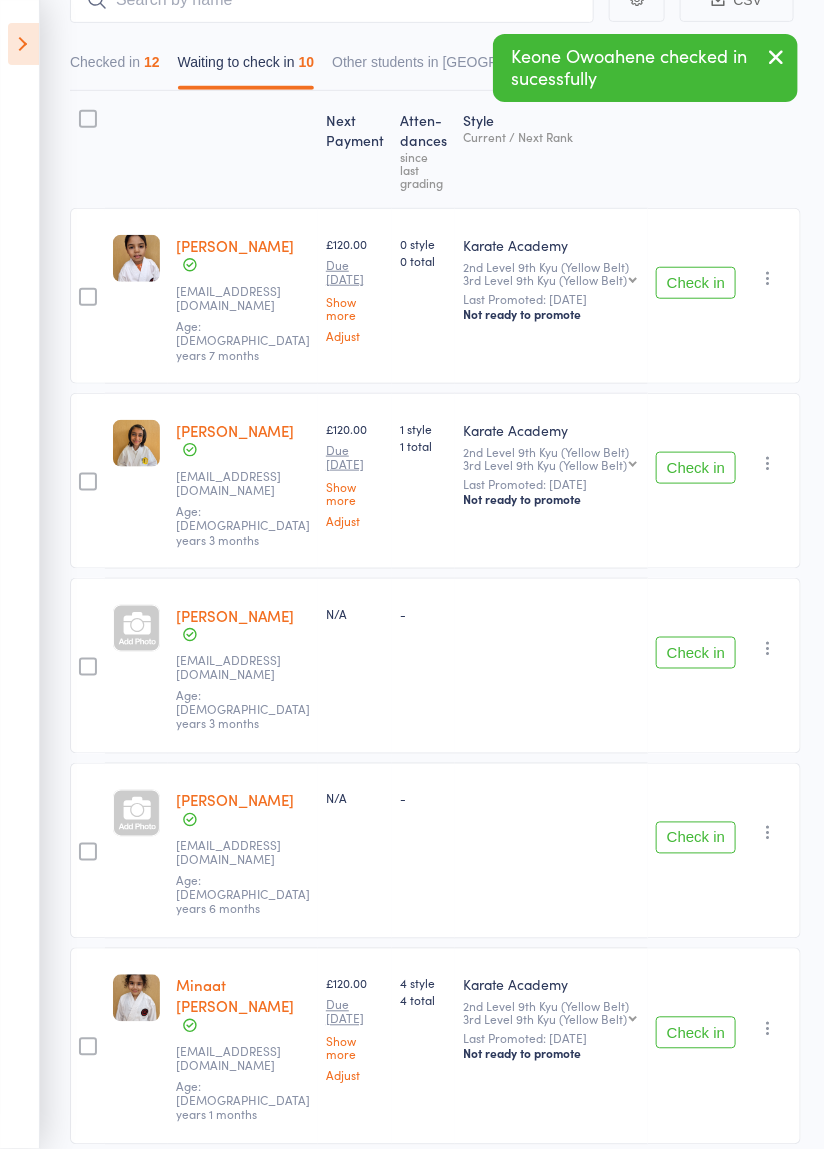 click on "Check in" at bounding box center (696, 653) 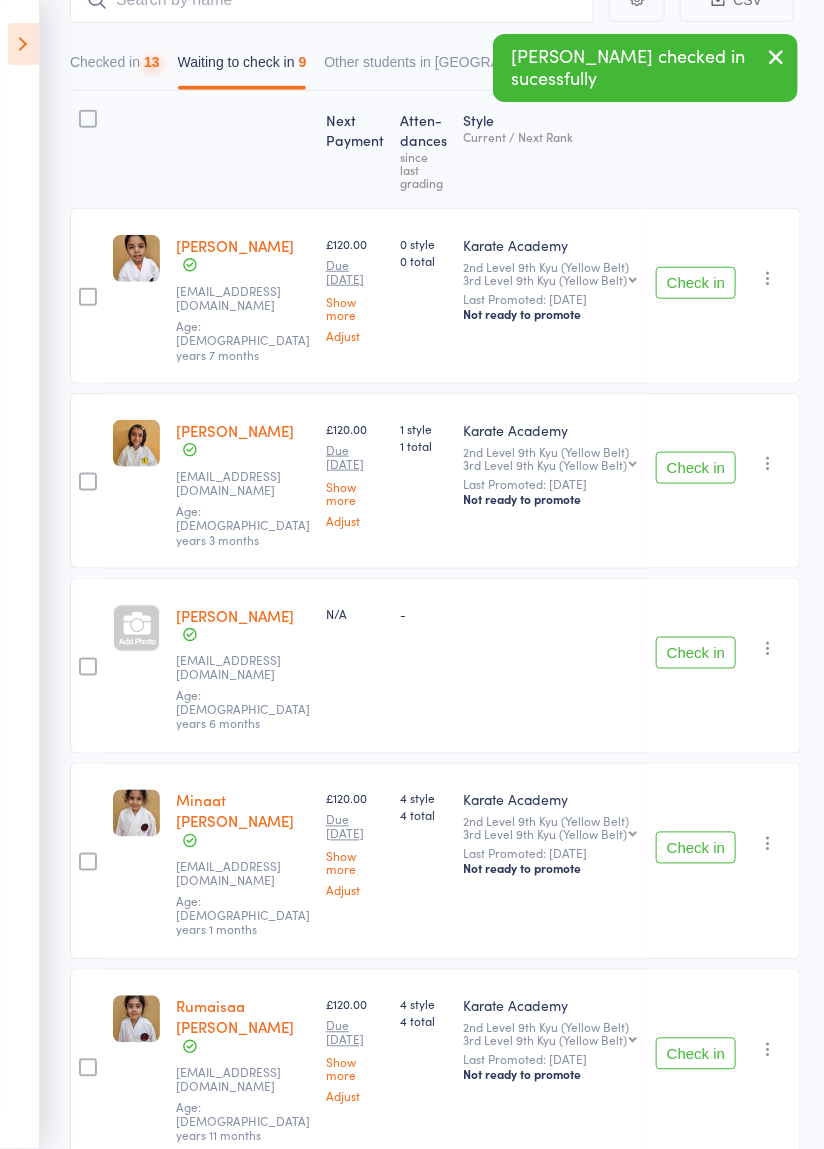 click on "Check in" at bounding box center (696, 653) 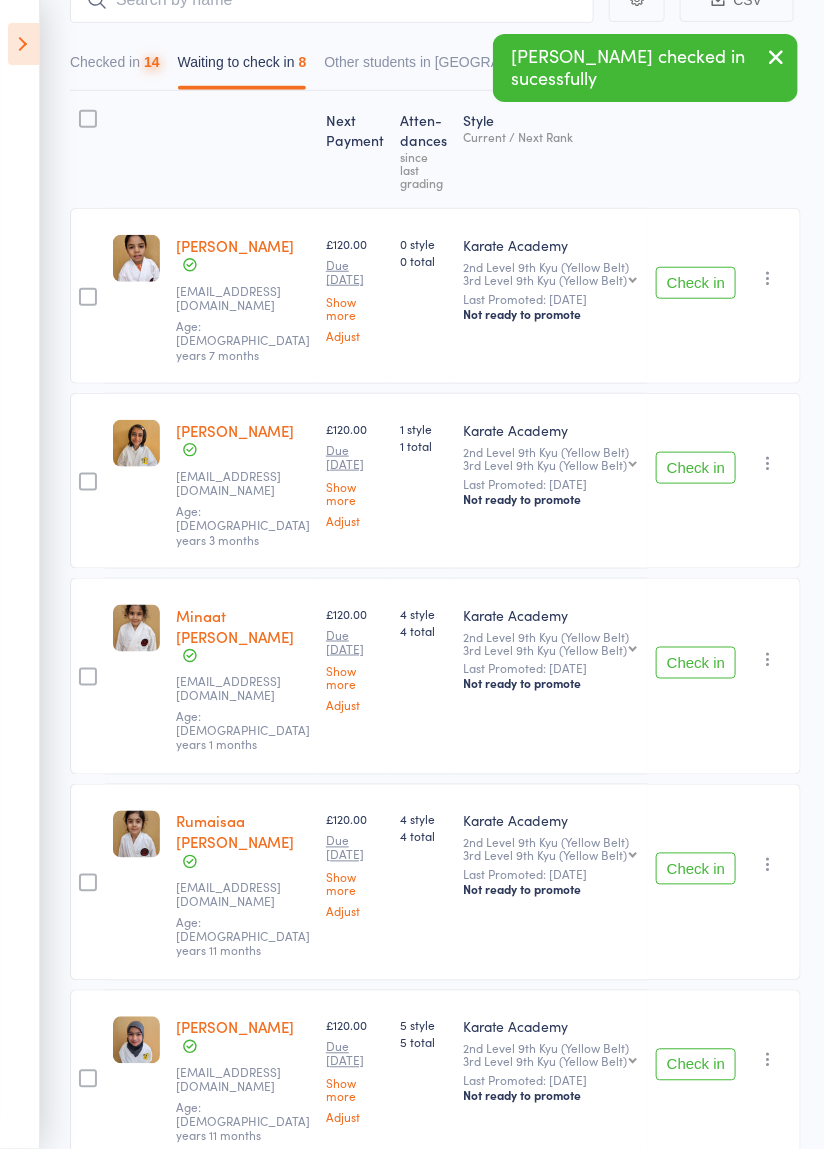 click on "Check in" at bounding box center [696, 663] 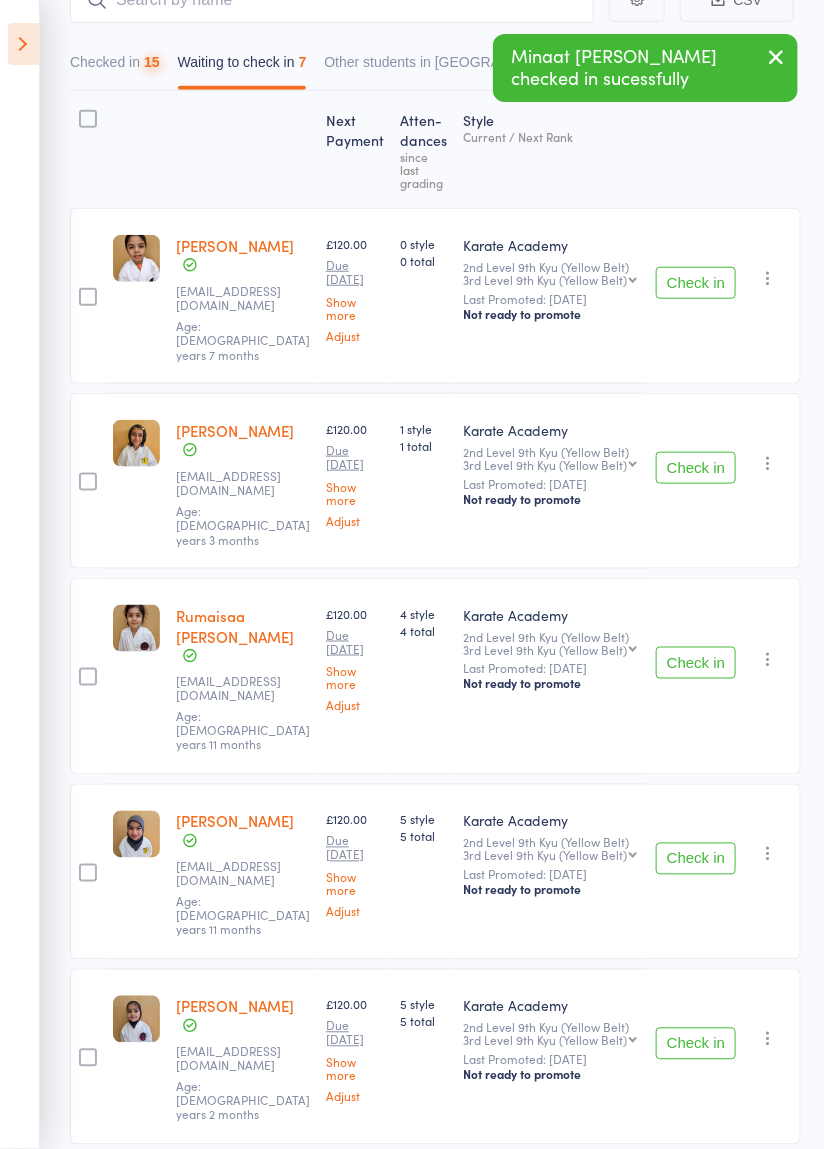 click on "Check in" at bounding box center [696, 663] 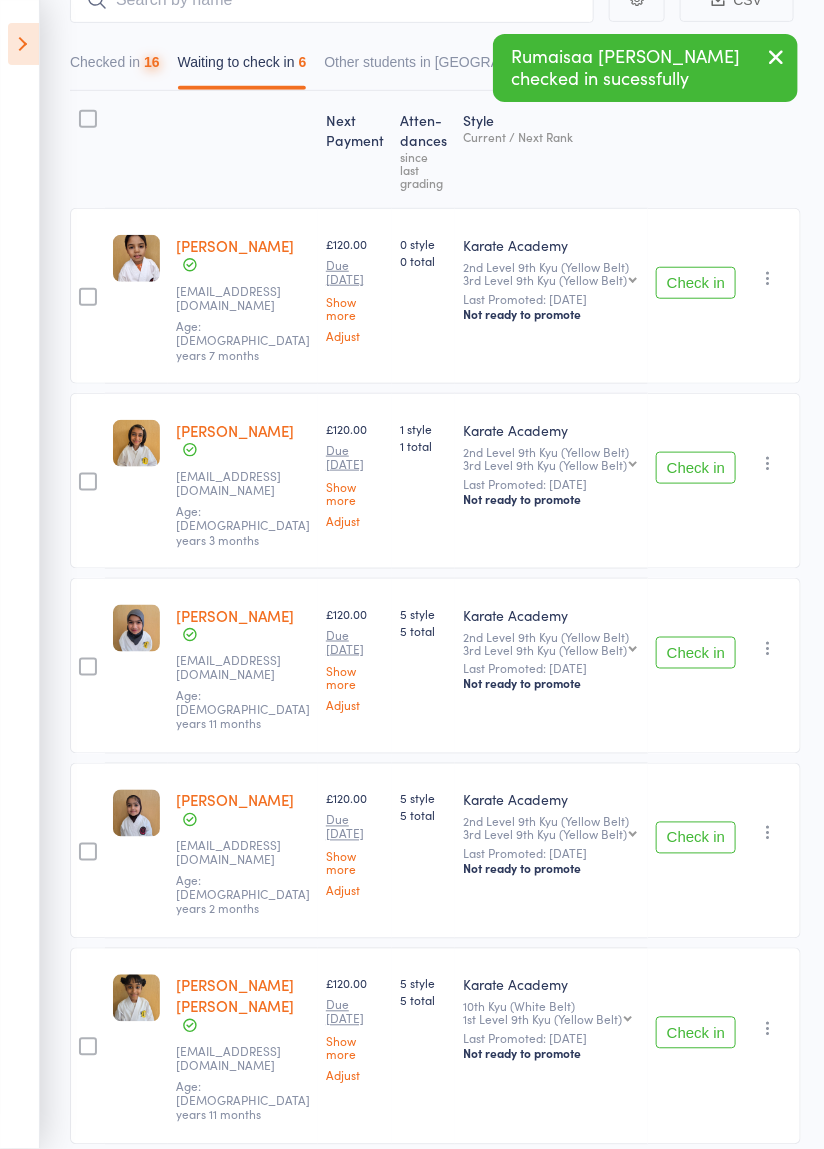 click on "Check in" at bounding box center [696, 653] 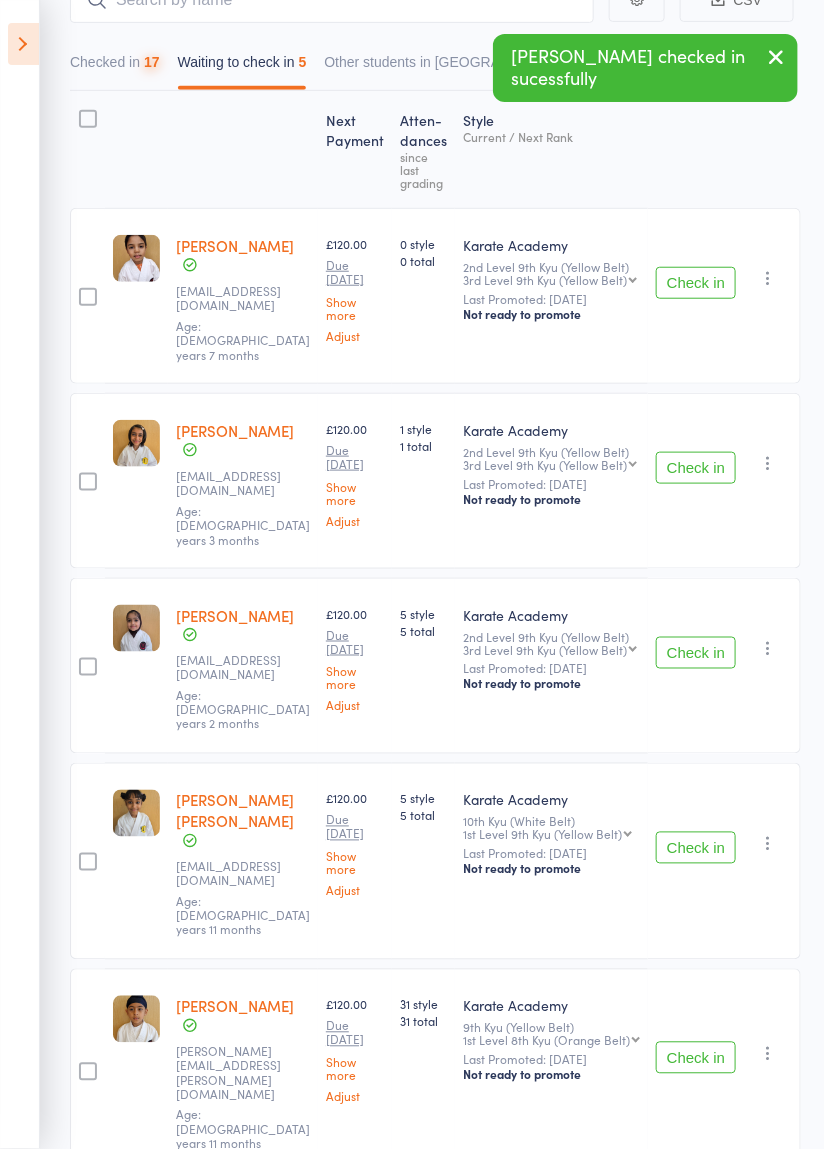 scroll, scrollTop: 102, scrollLeft: 0, axis: vertical 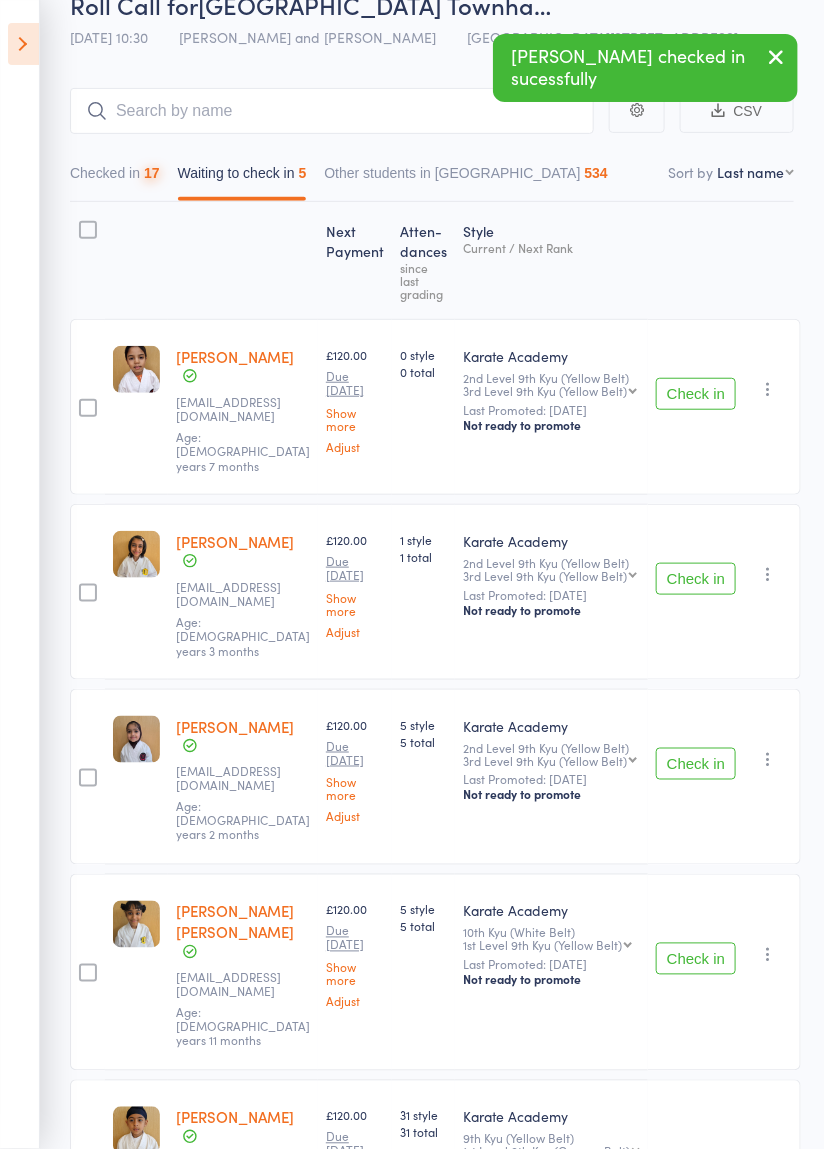 click on "Check in Check in Promote Send message Add Note Add Flag Remove Mark absent" at bounding box center [724, 592] 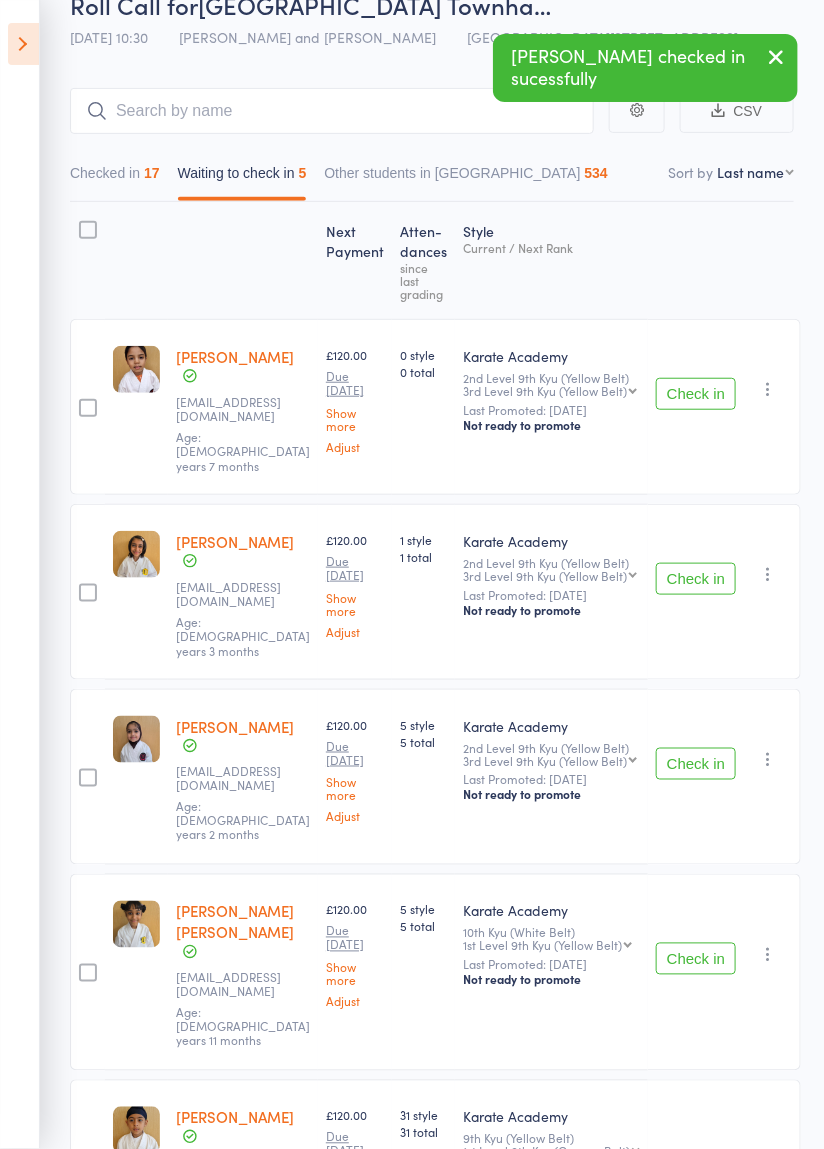 scroll, scrollTop: 0, scrollLeft: 0, axis: both 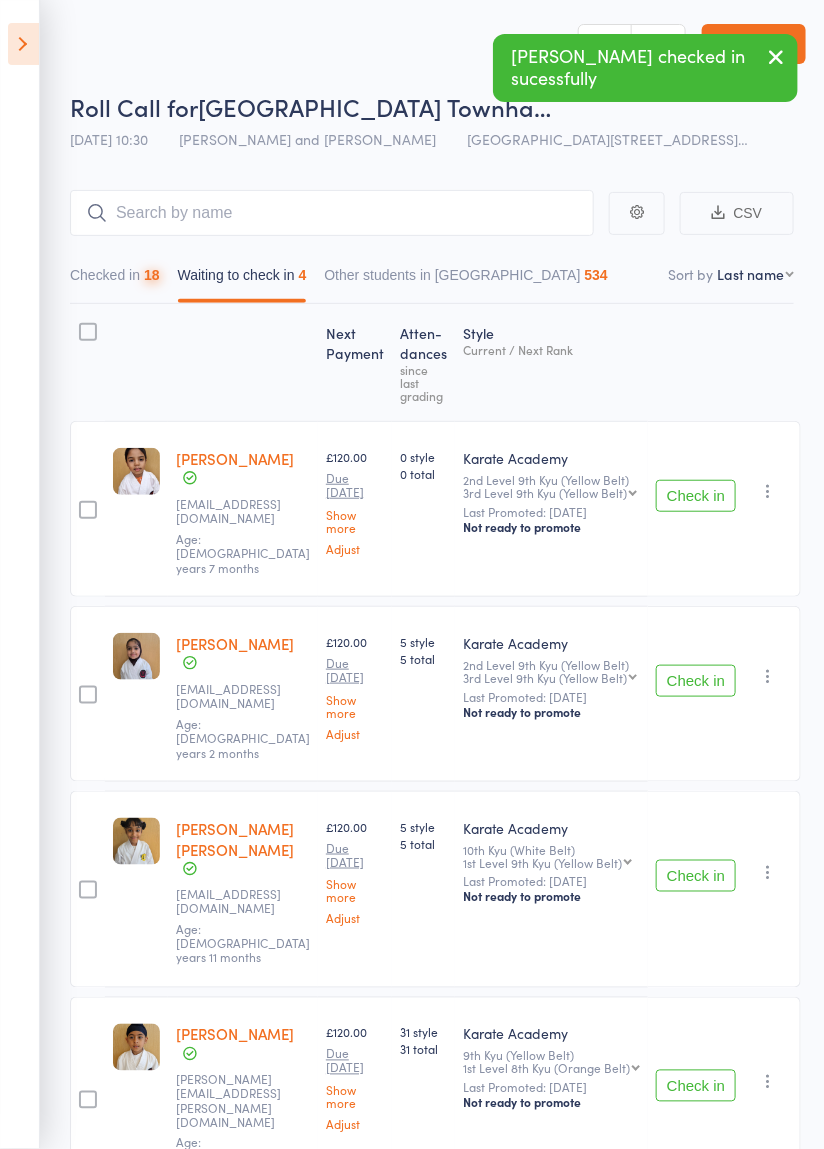 click on "Check in" at bounding box center [696, 681] 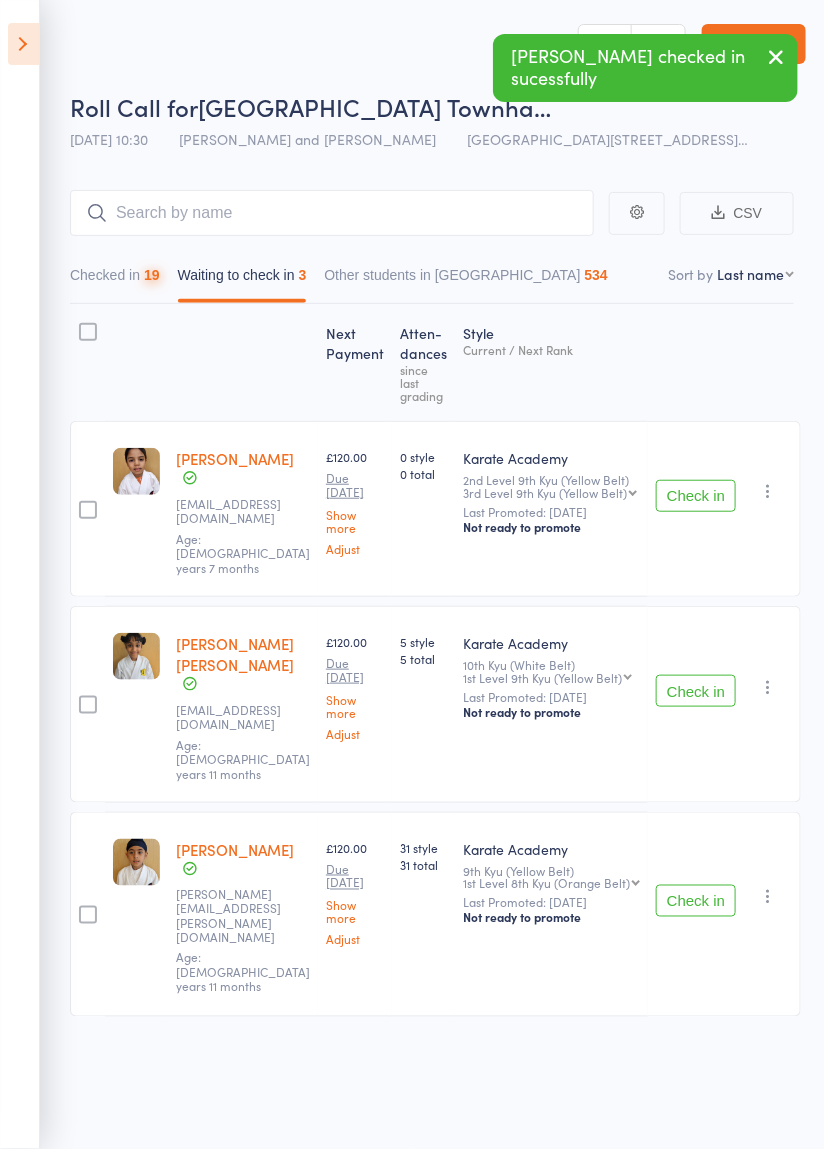 click on "Checked in  19" at bounding box center (115, 280) 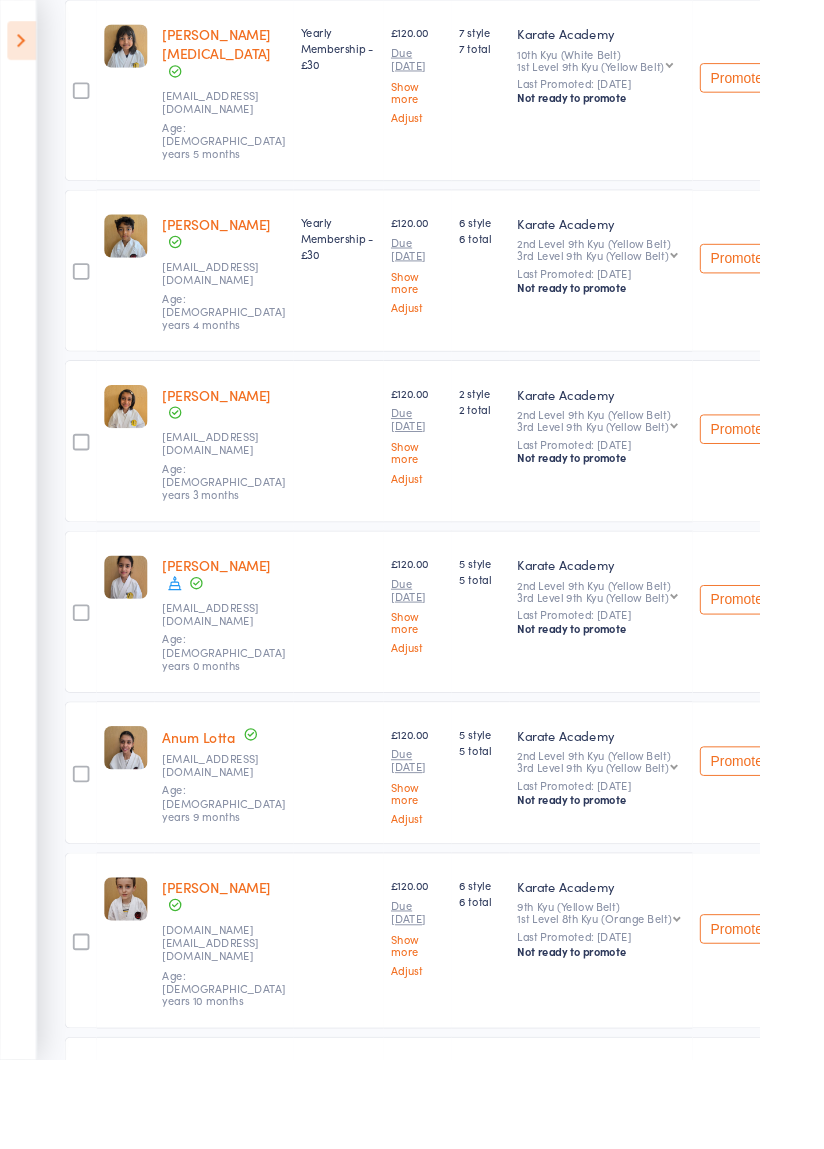 scroll, scrollTop: 1157, scrollLeft: 0, axis: vertical 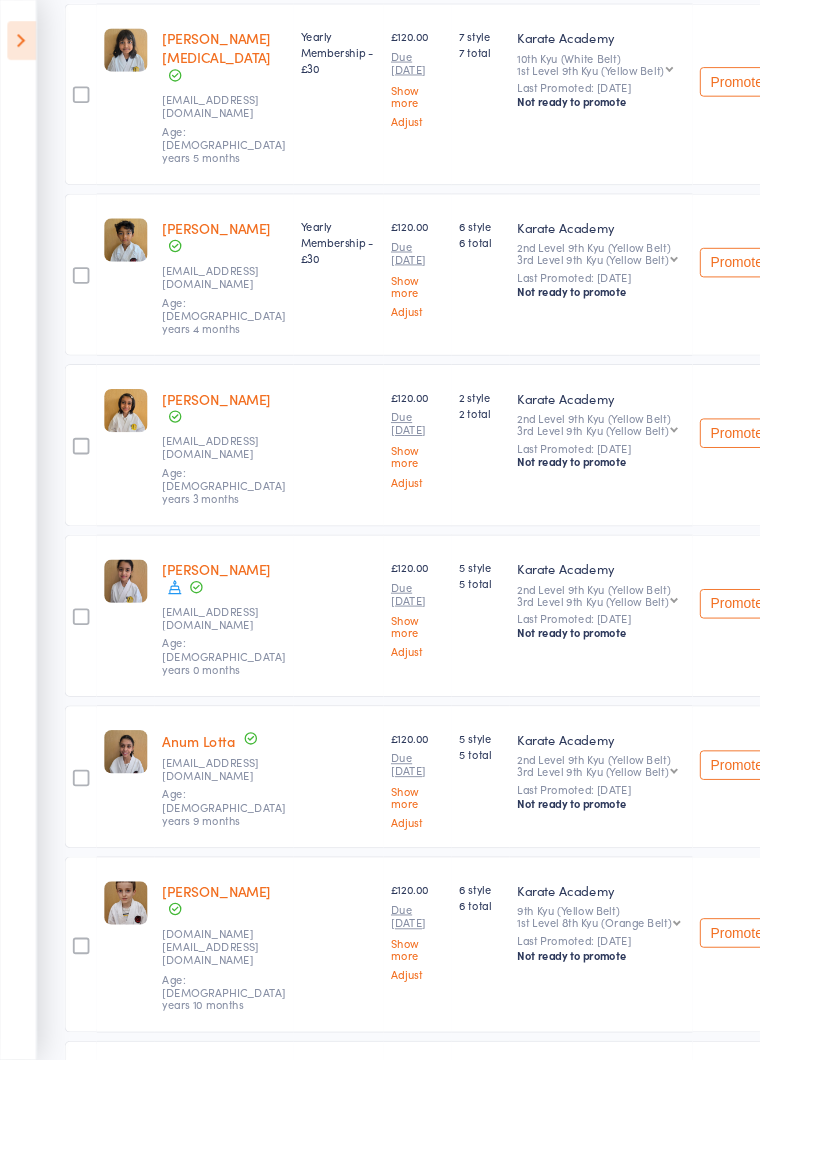 click at bounding box center [88, 484] 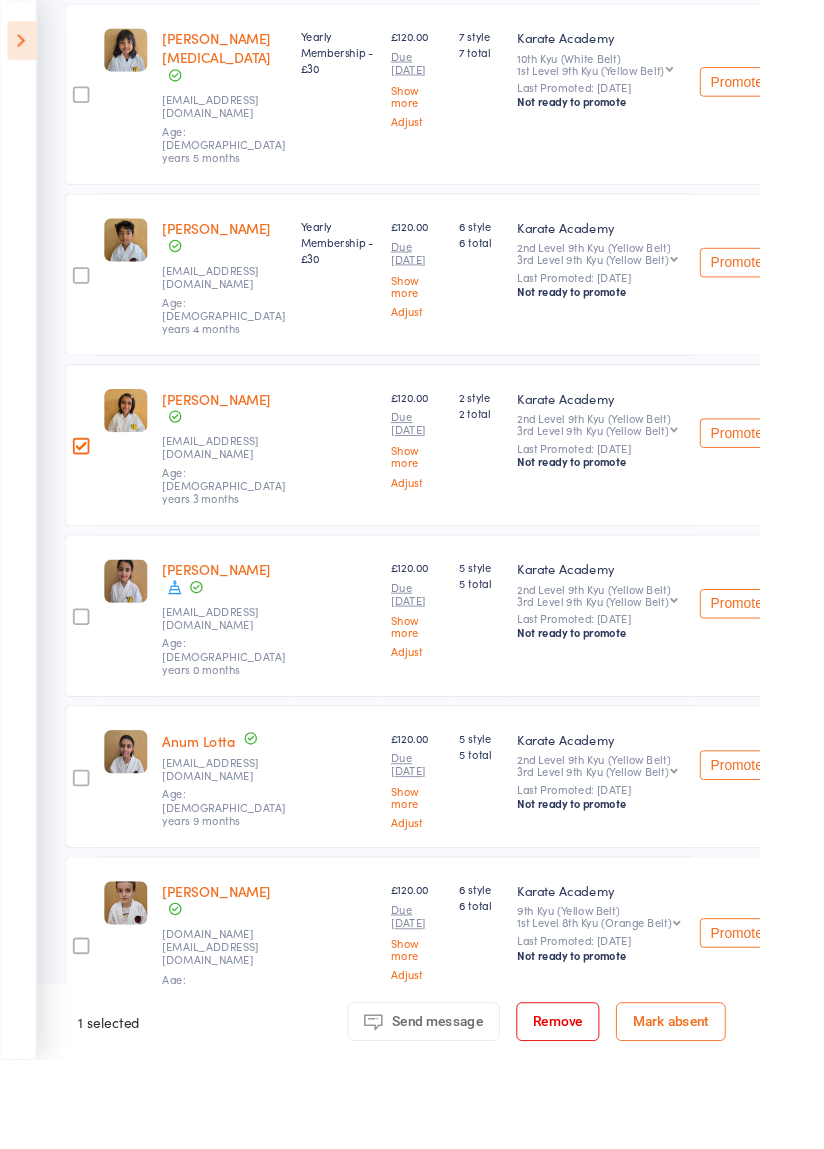 click on "Mark absent" at bounding box center (727, 1108) 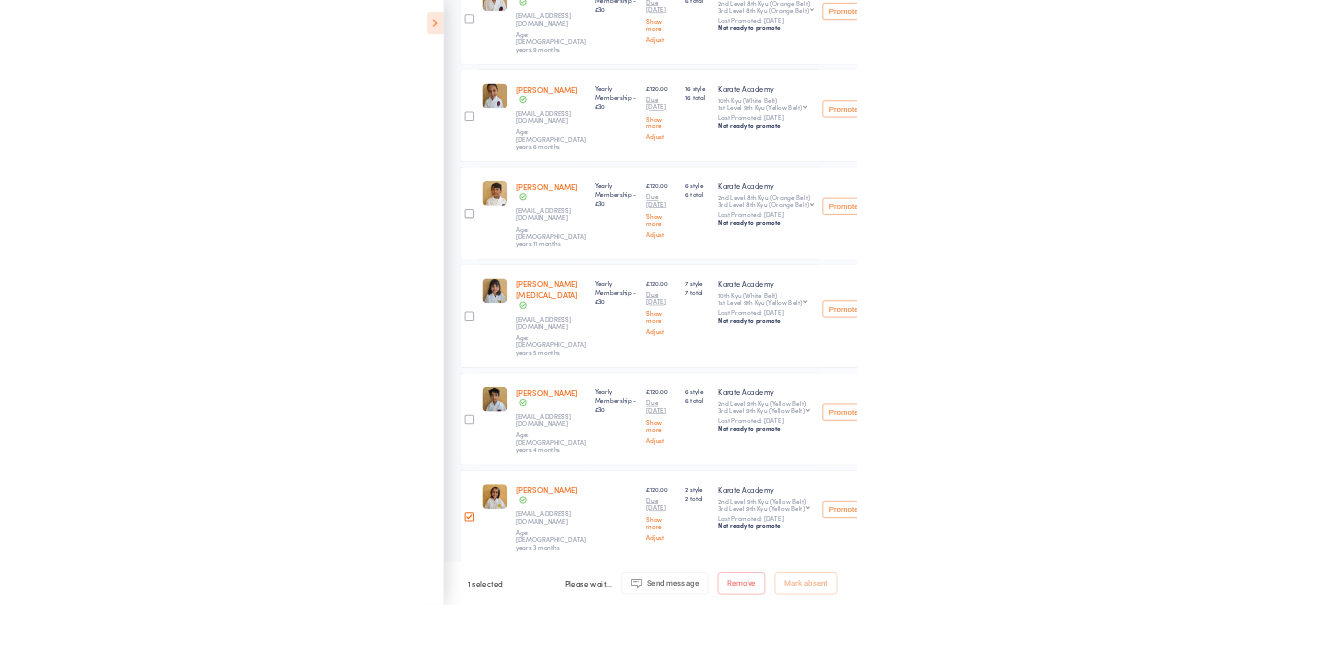 scroll, scrollTop: 0, scrollLeft: 0, axis: both 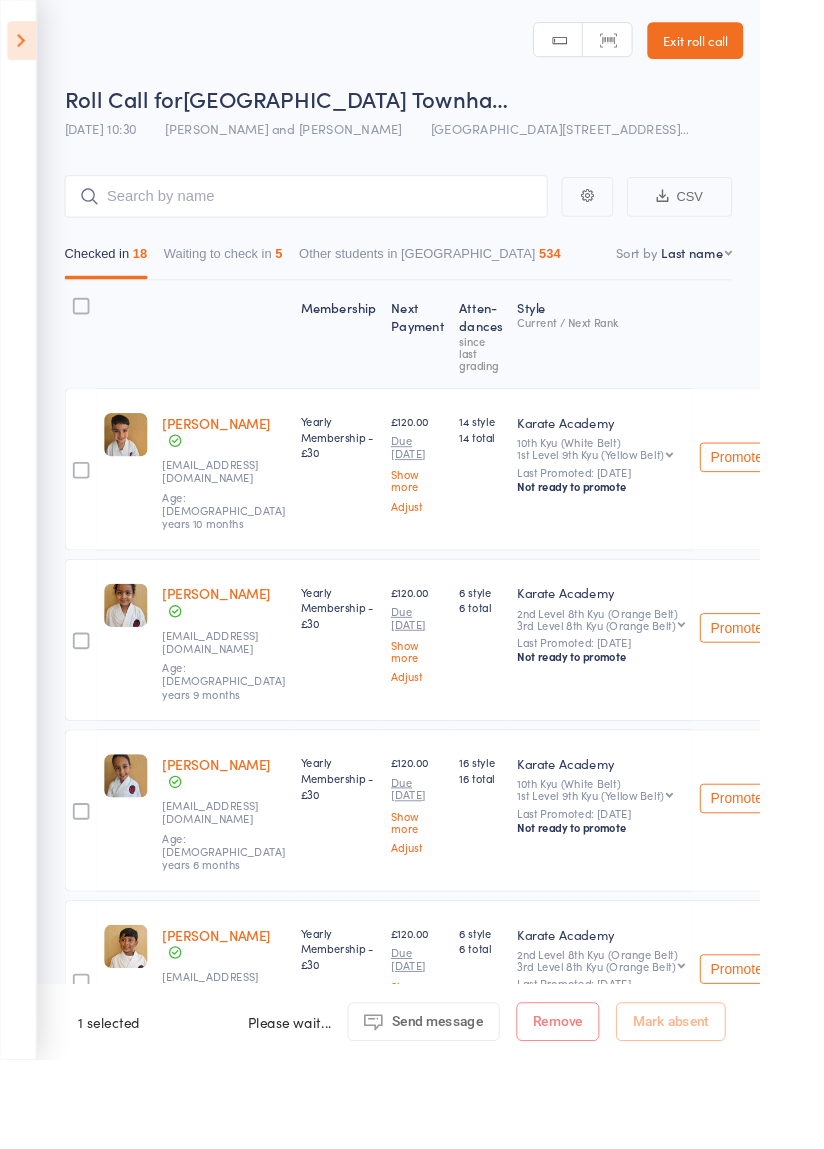 click on "Waiting to check in  5" at bounding box center [242, 280] 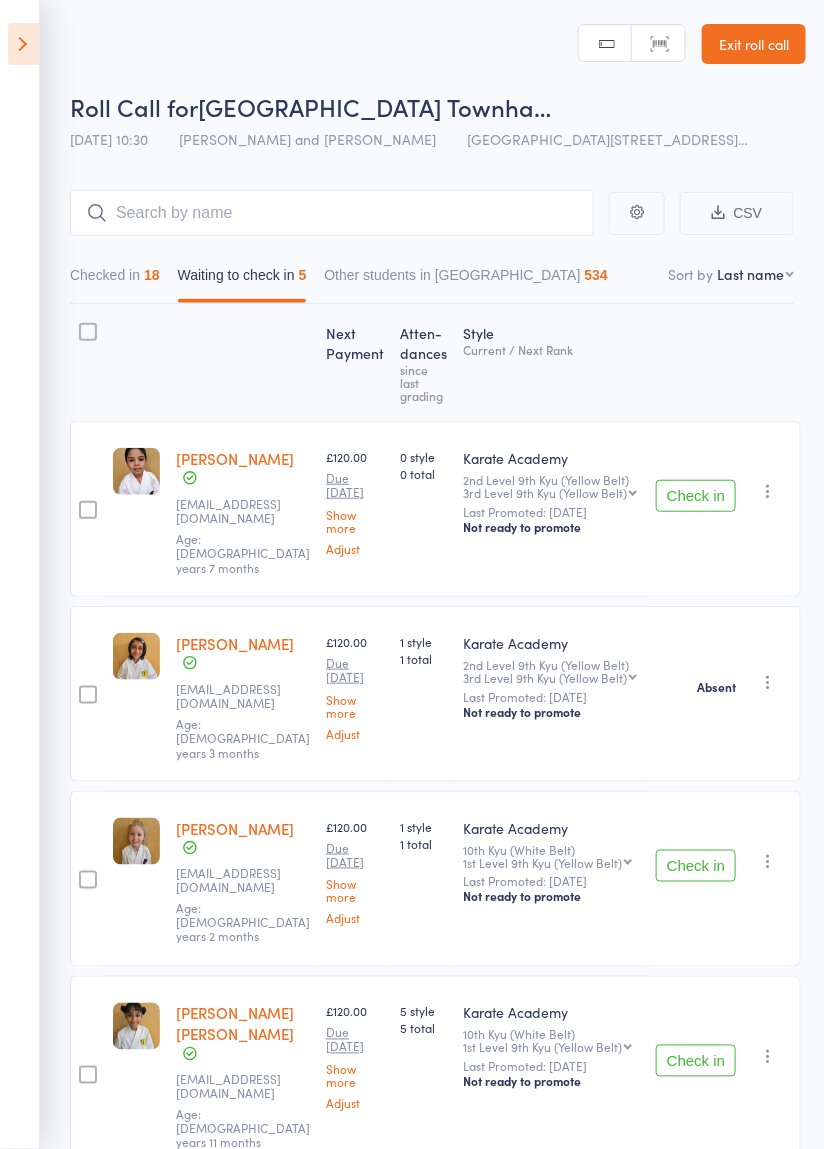 click on "Check in" at bounding box center (696, 866) 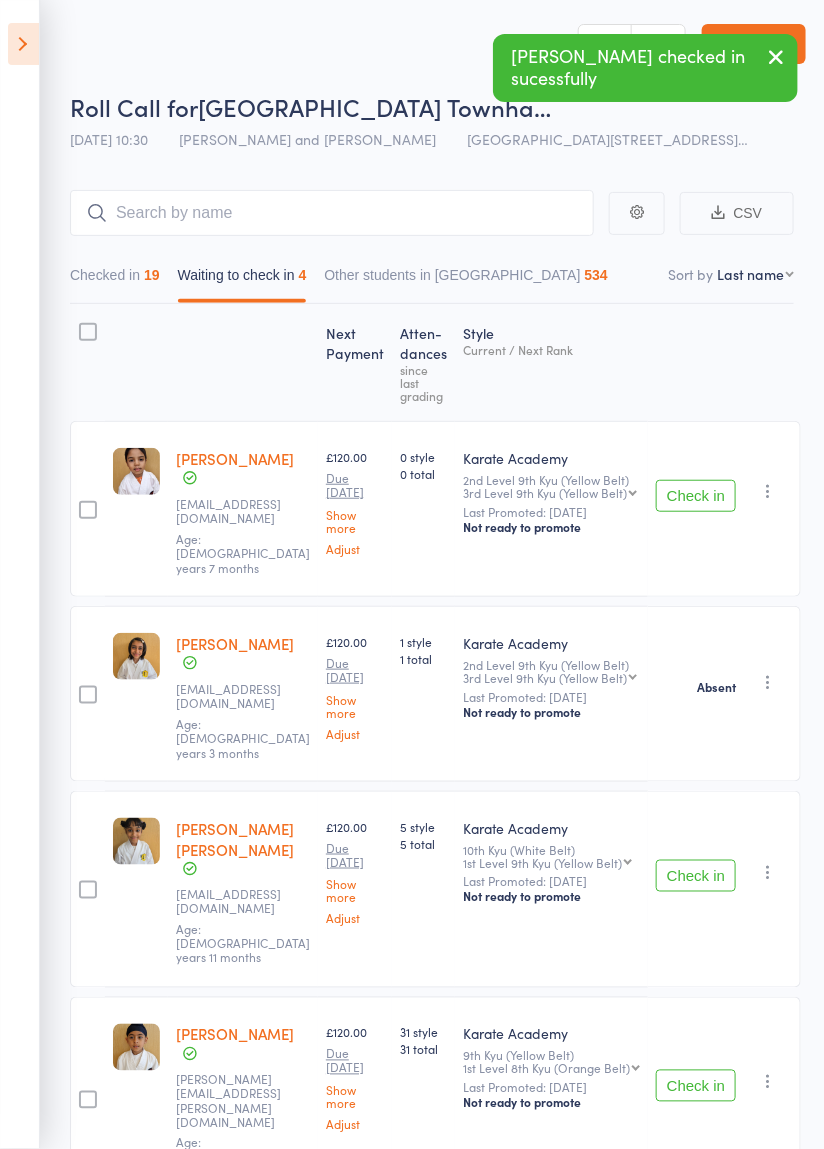 click on "Check in" at bounding box center [696, 876] 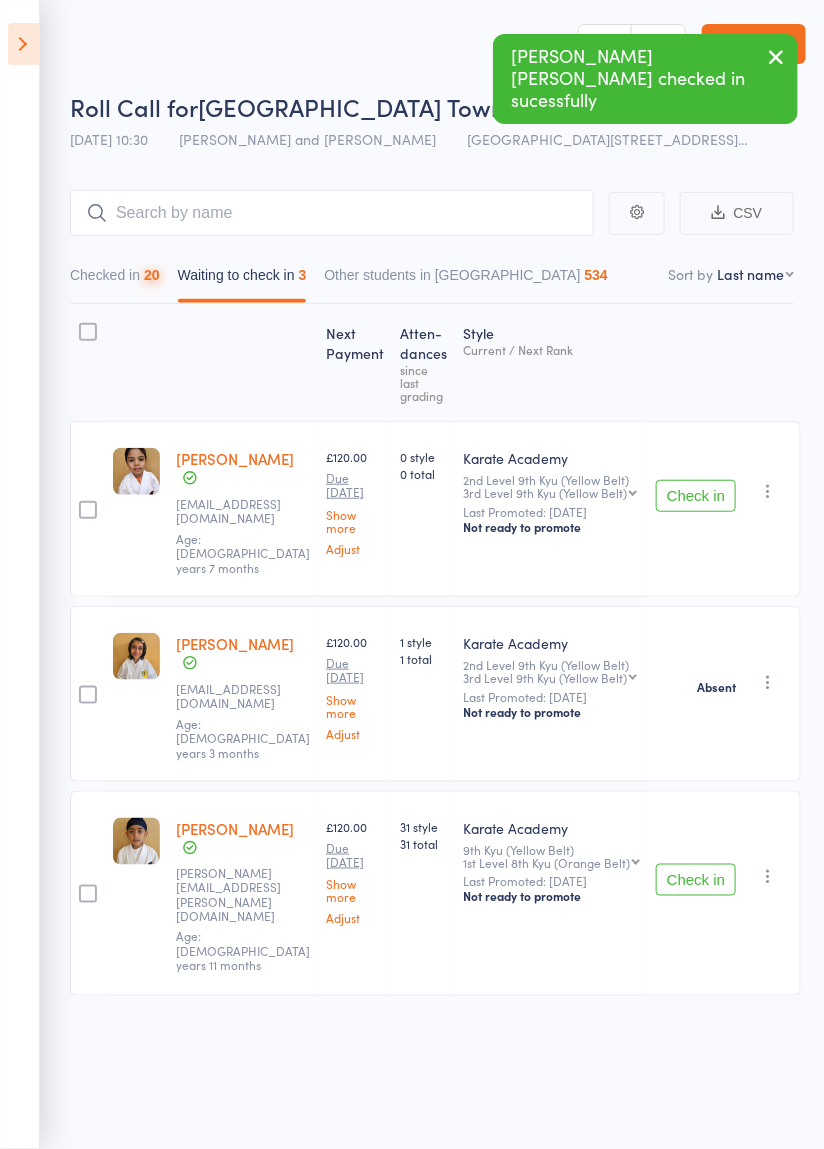 click on "Check in" at bounding box center (696, 880) 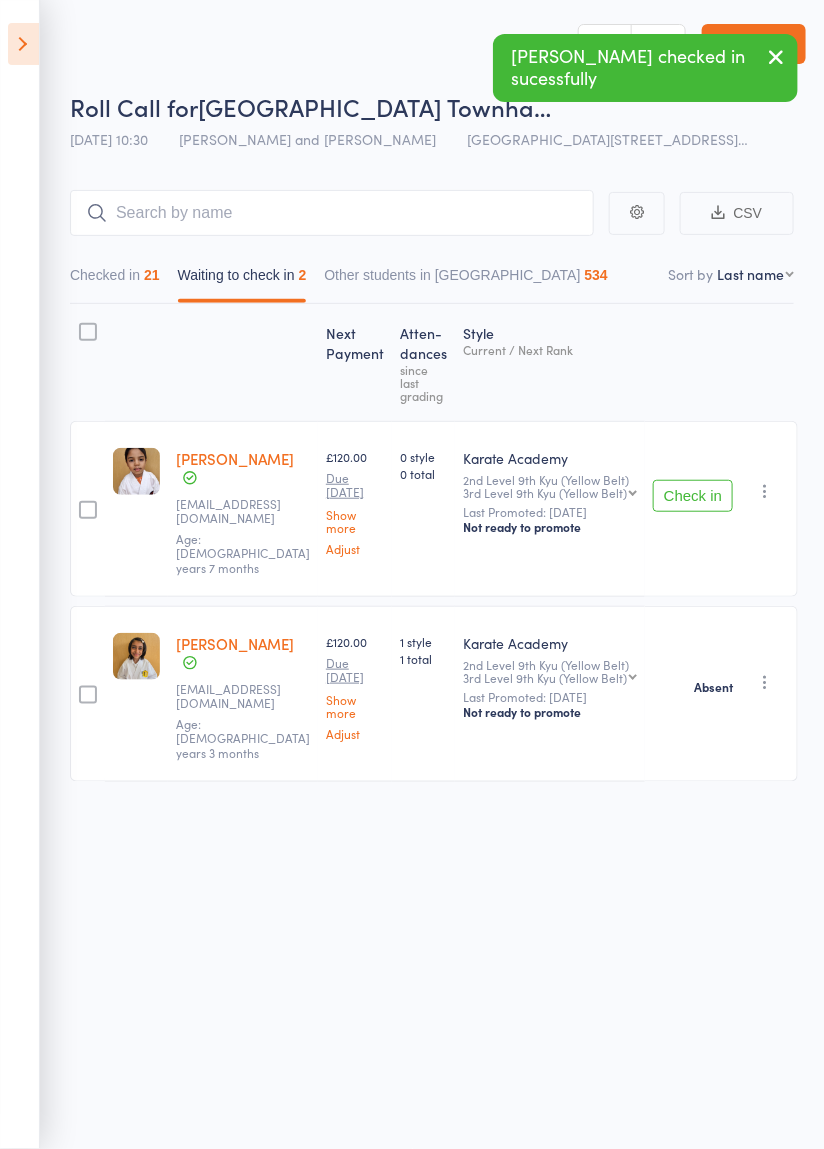 click at bounding box center [88, 510] 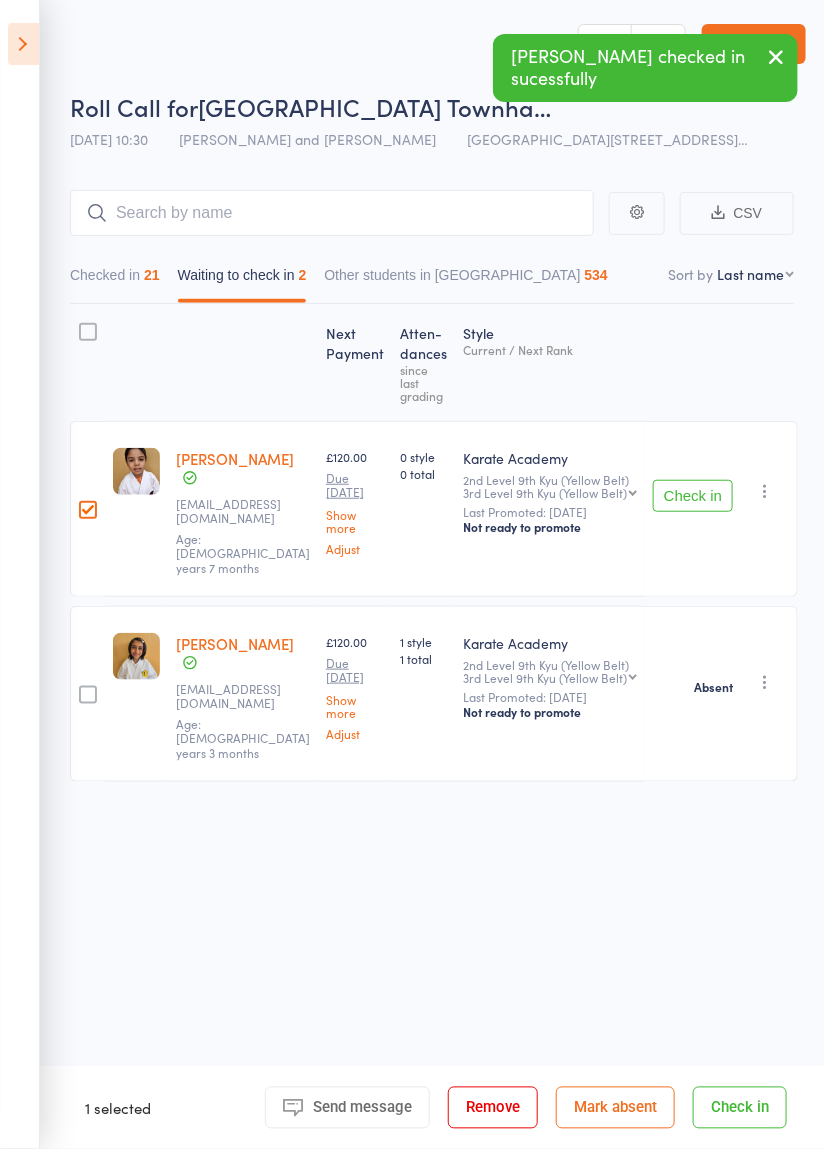click on "Mark absent" at bounding box center [615, 1108] 